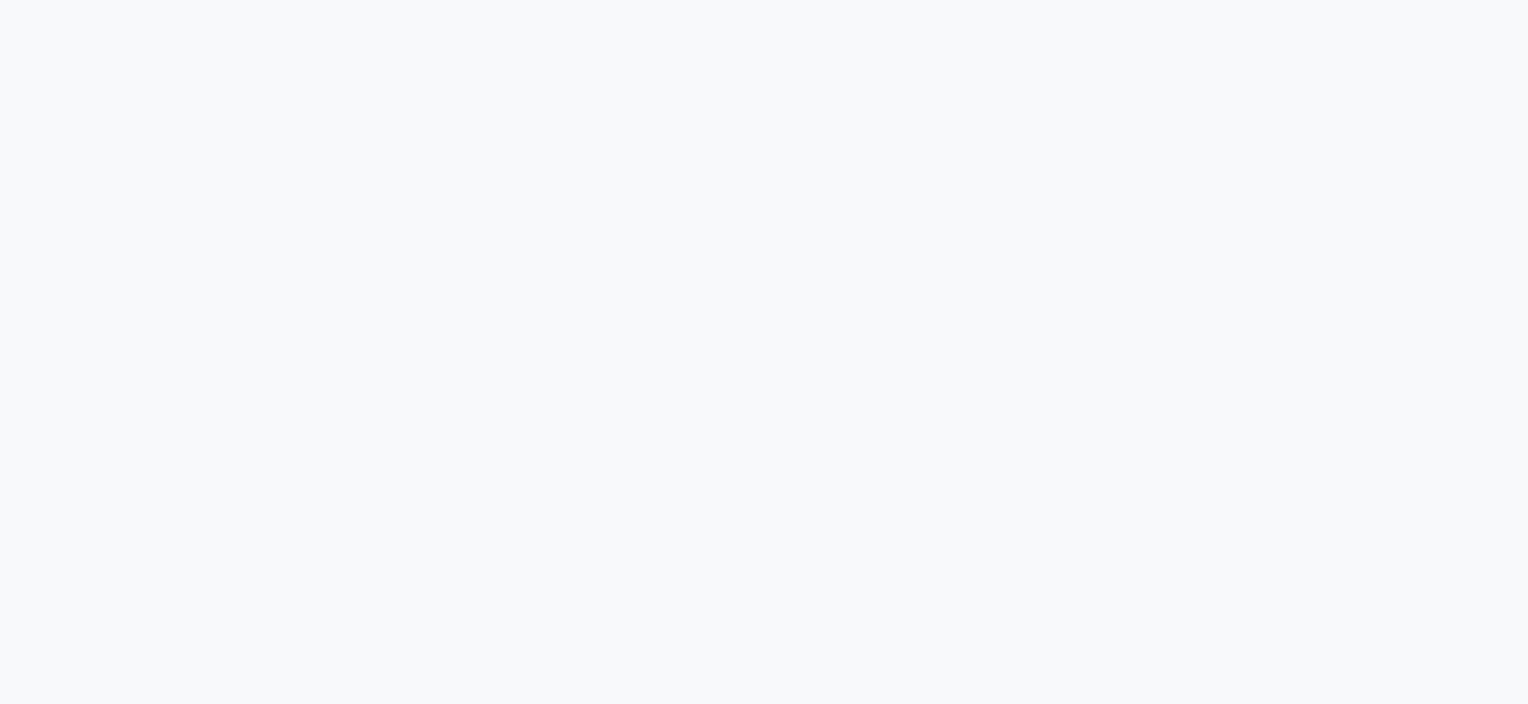 scroll, scrollTop: 0, scrollLeft: 0, axis: both 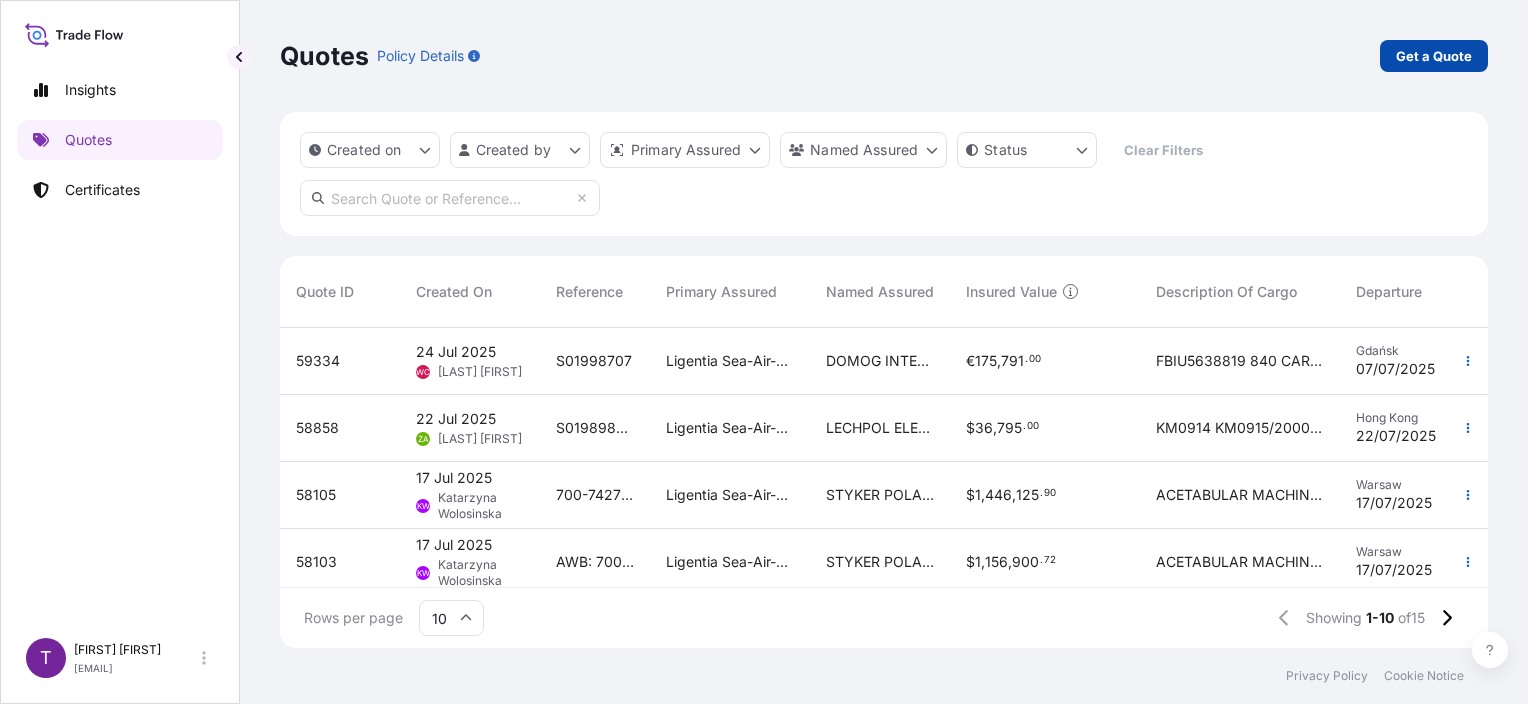 click on "Get a Quote" at bounding box center (1434, 56) 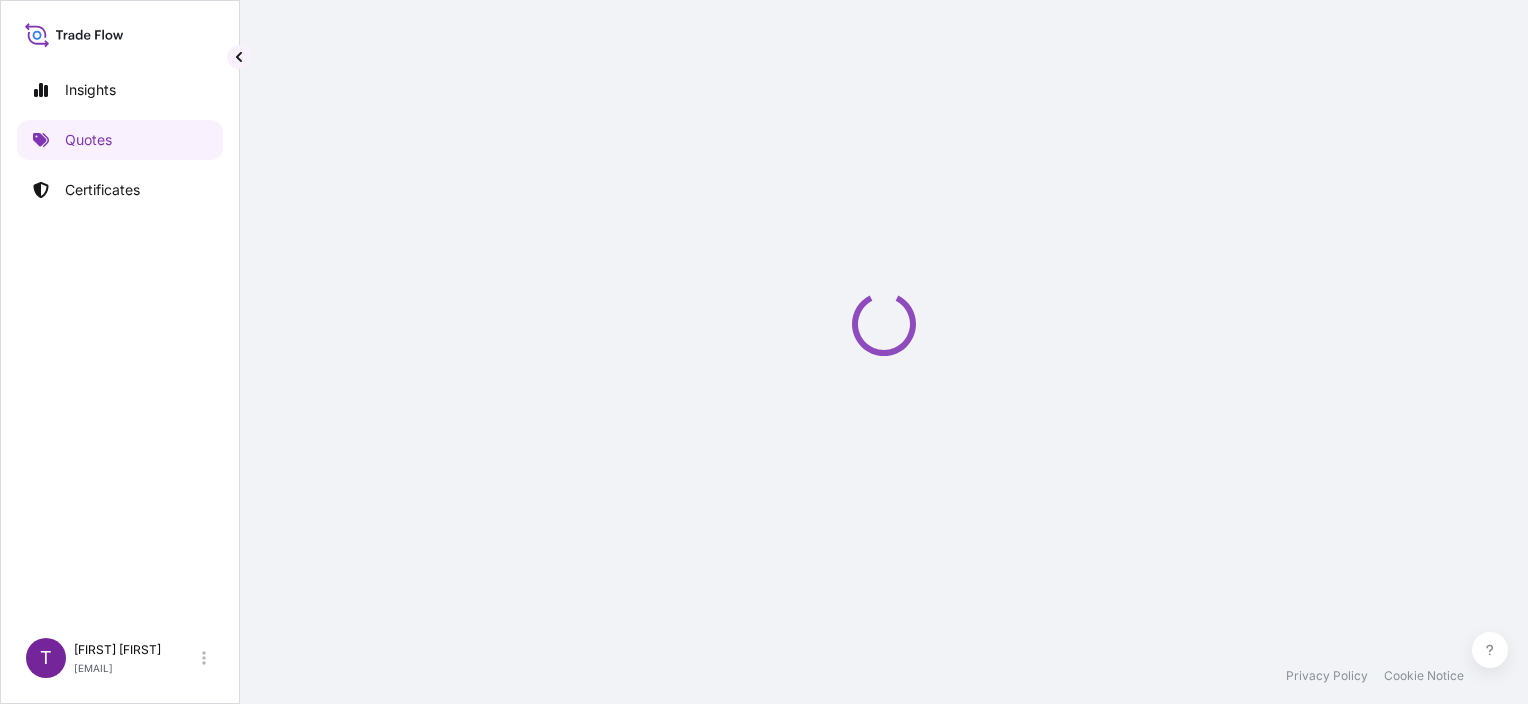 scroll, scrollTop: 32, scrollLeft: 0, axis: vertical 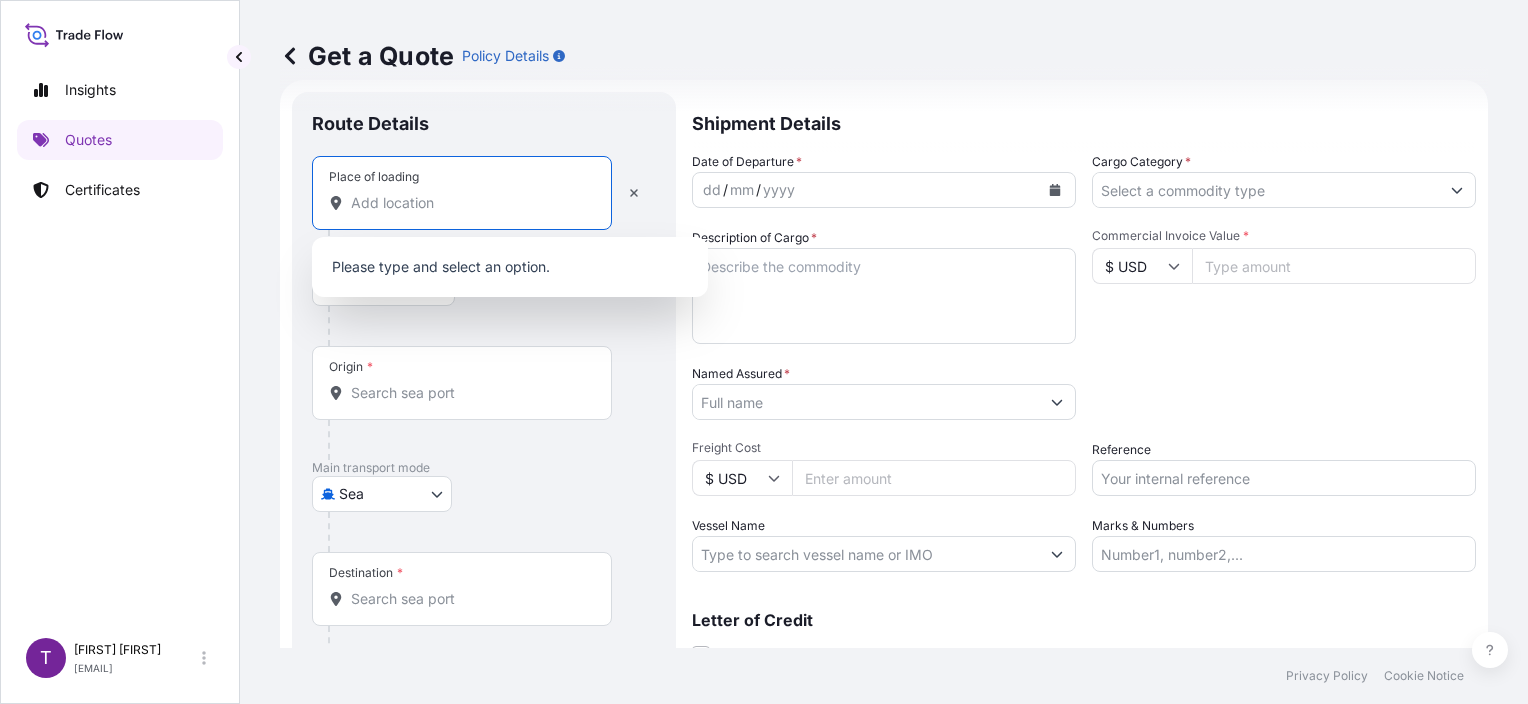 click on "Place of loading" at bounding box center [469, 203] 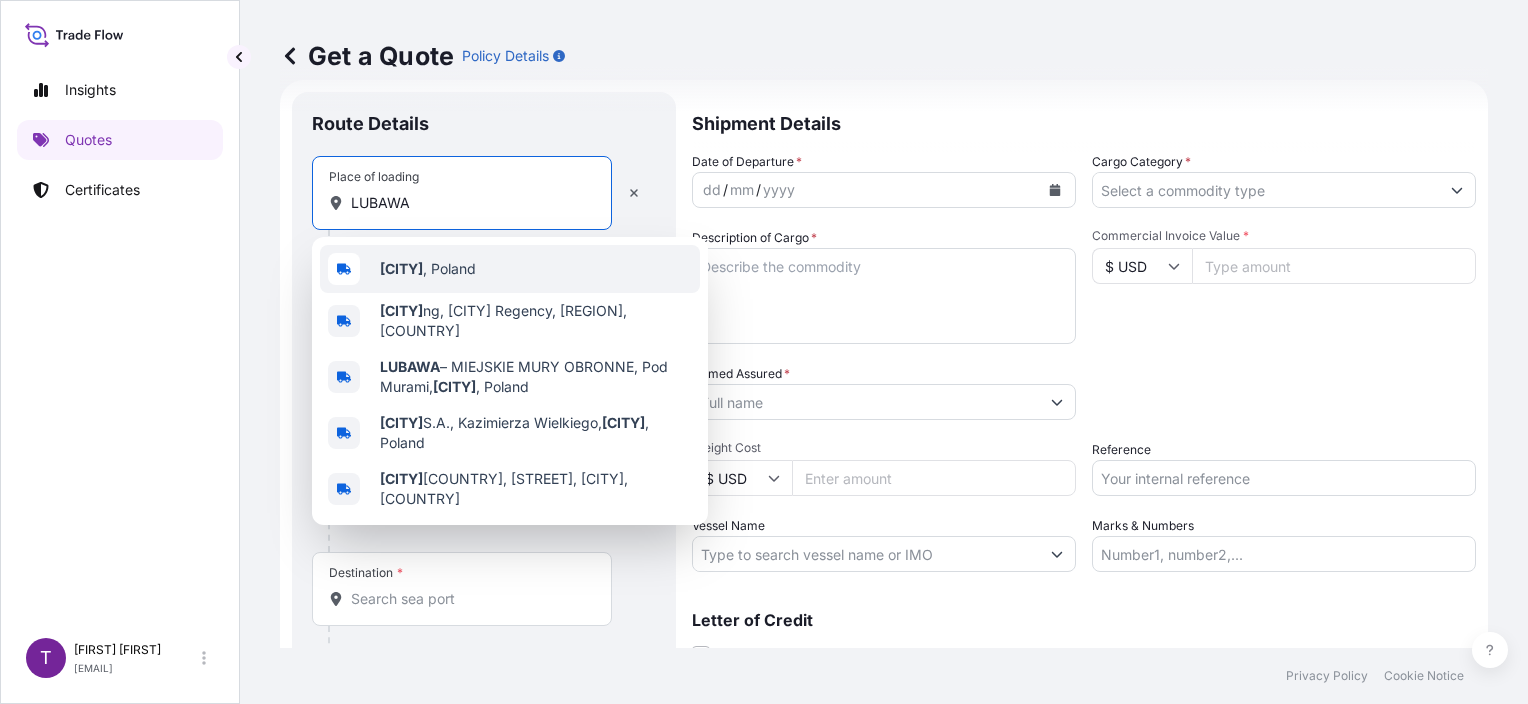 click on "[CITY] , [COUNTRY]" at bounding box center (428, 269) 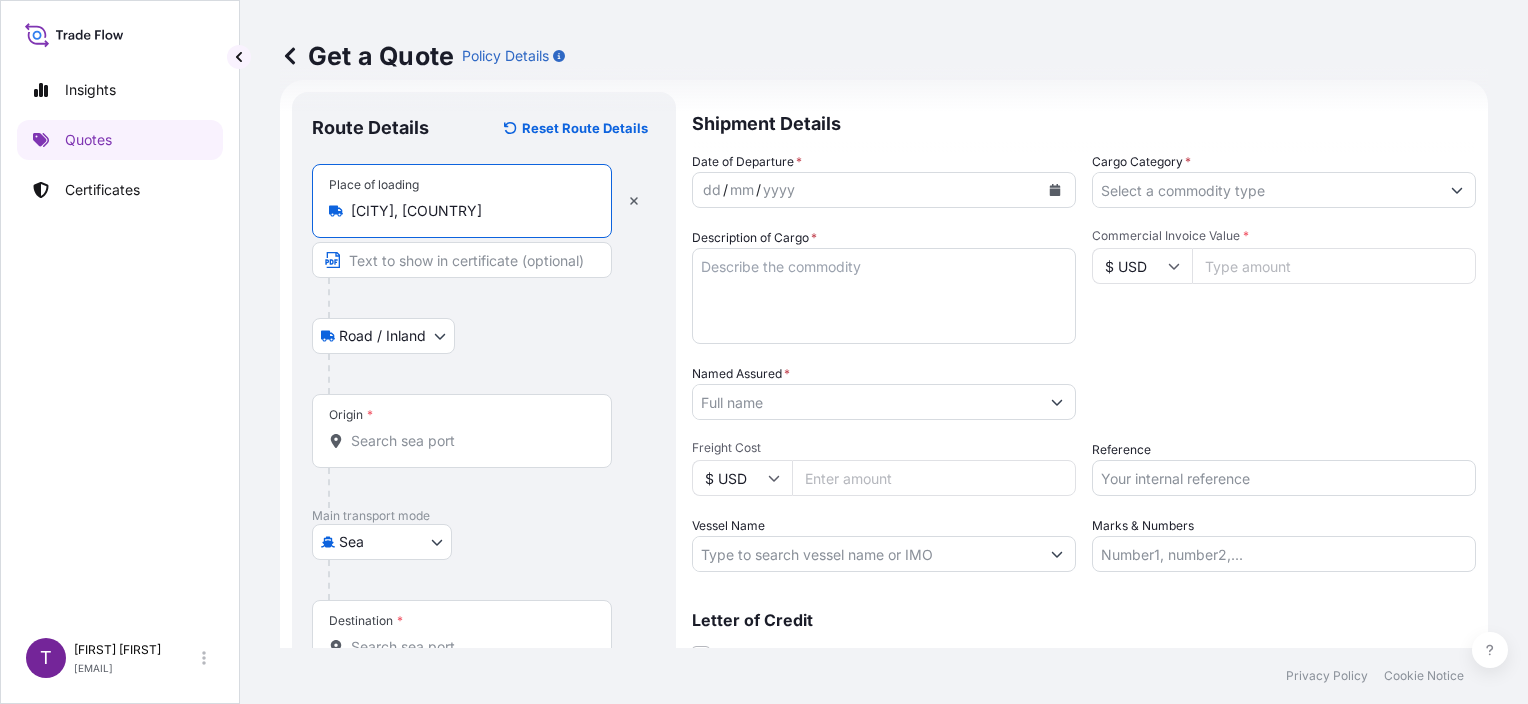 type on "[CITY], [COUNTRY]" 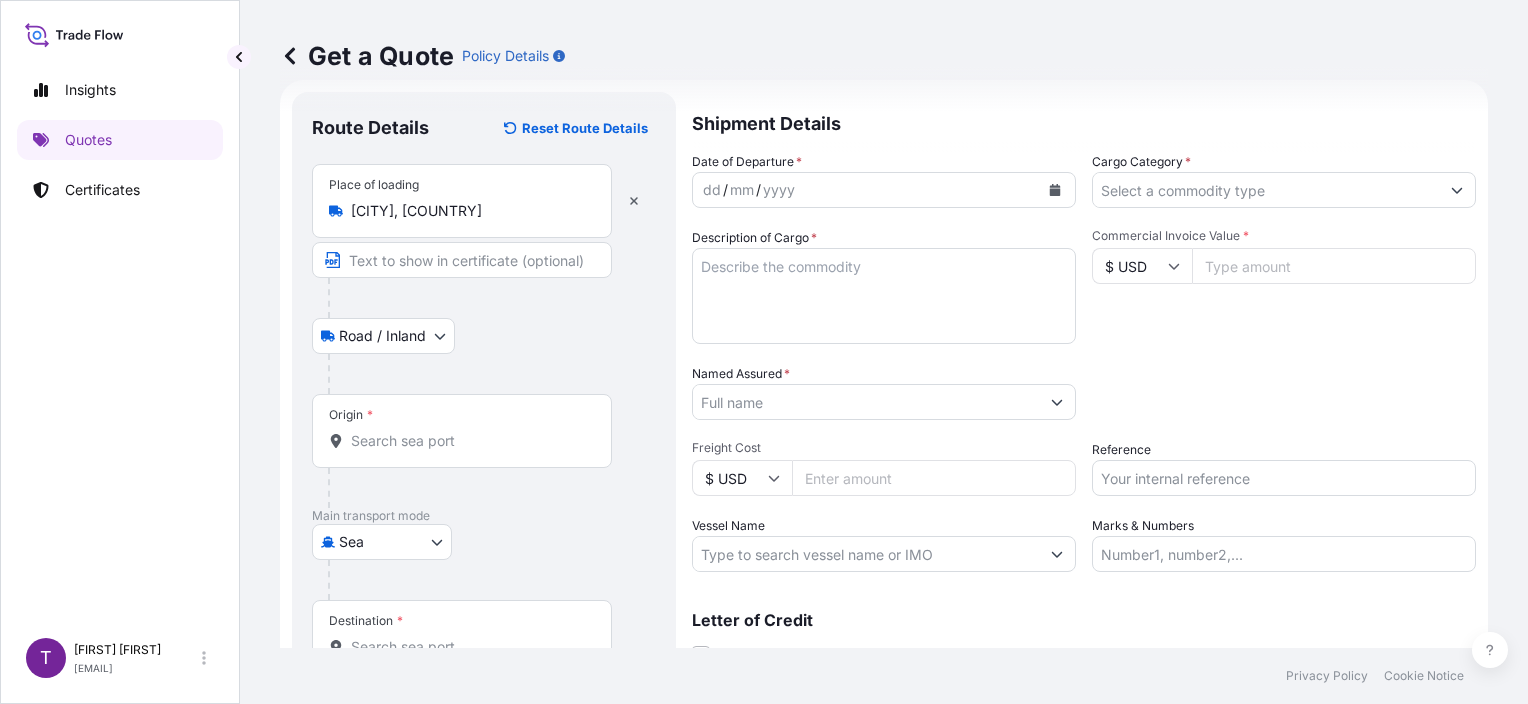 click 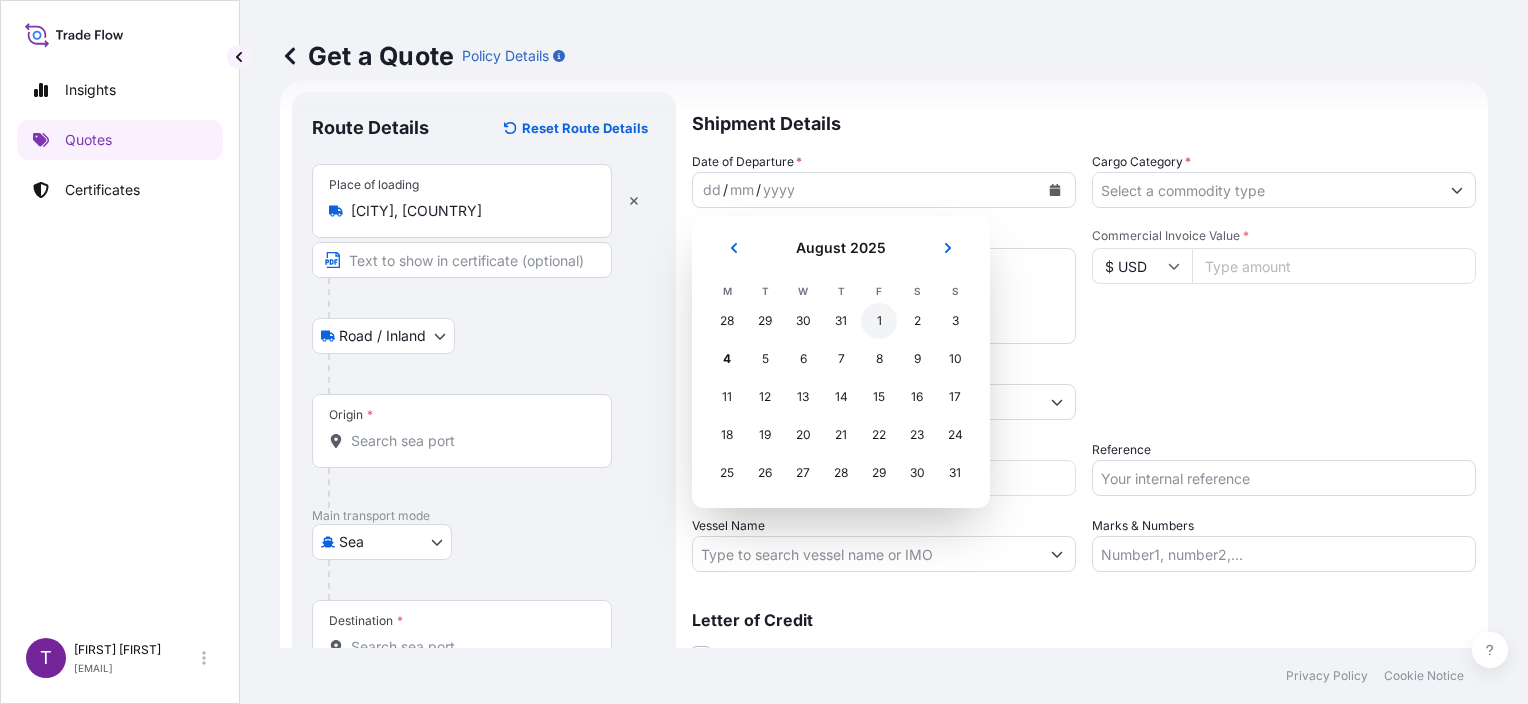 click on "1" at bounding box center [879, 321] 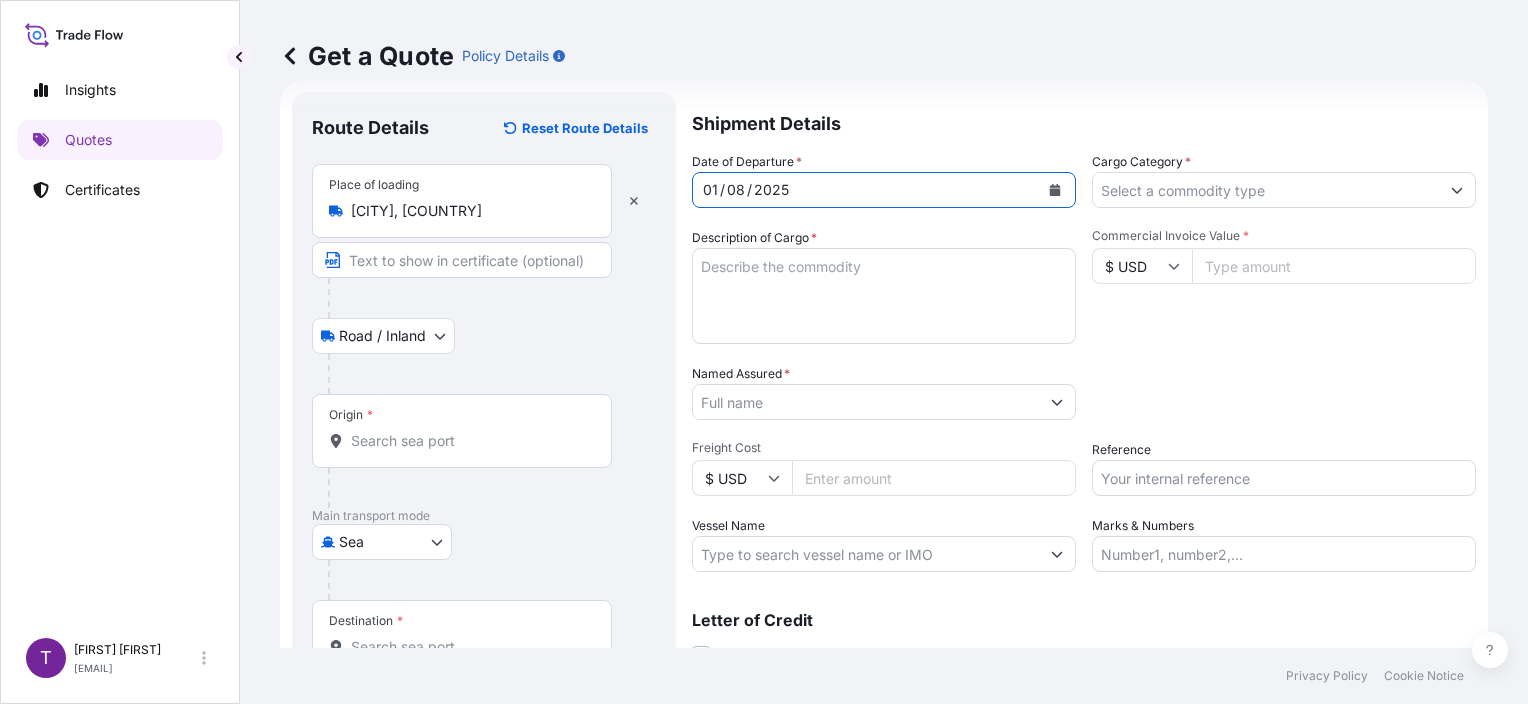 click on "Cargo Category *" at bounding box center [1266, 190] 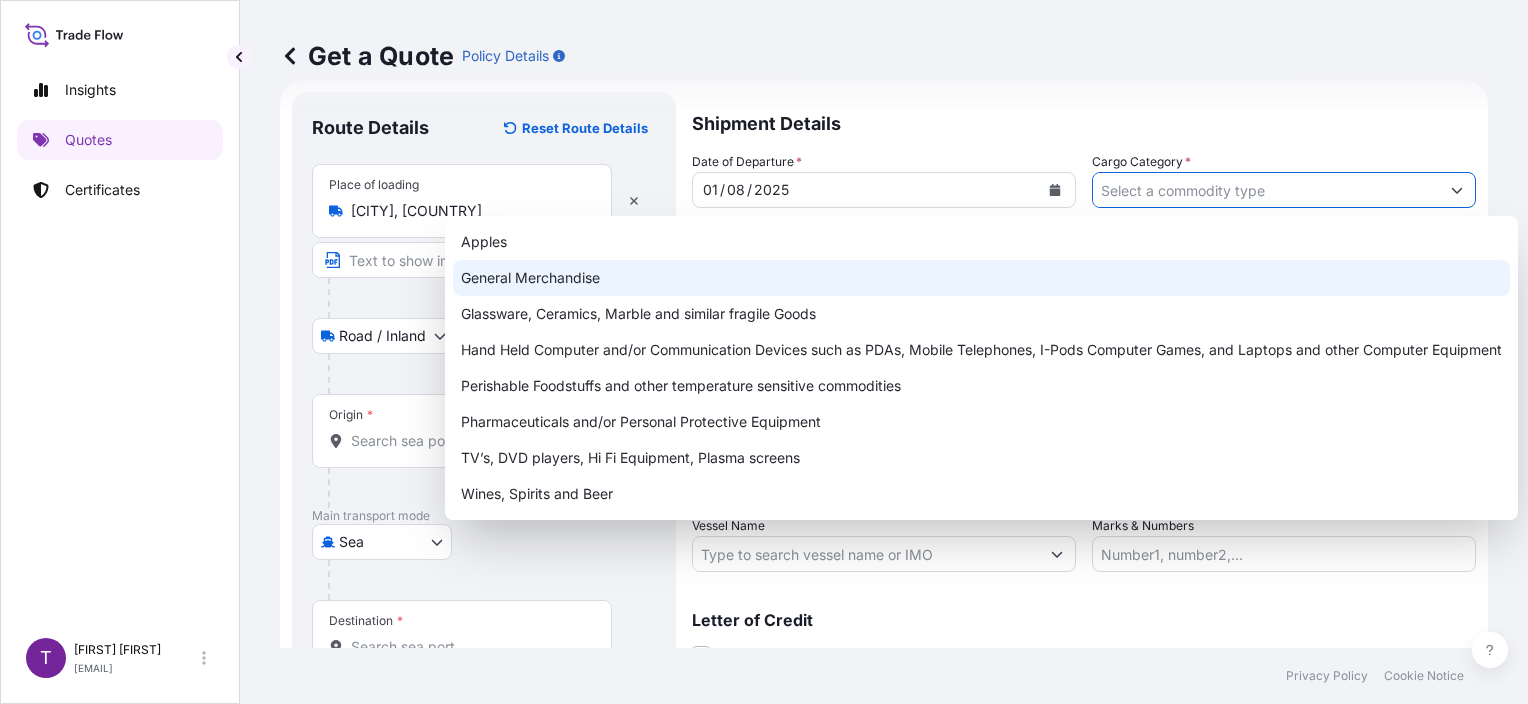 click on "General Merchandise" at bounding box center [981, 278] 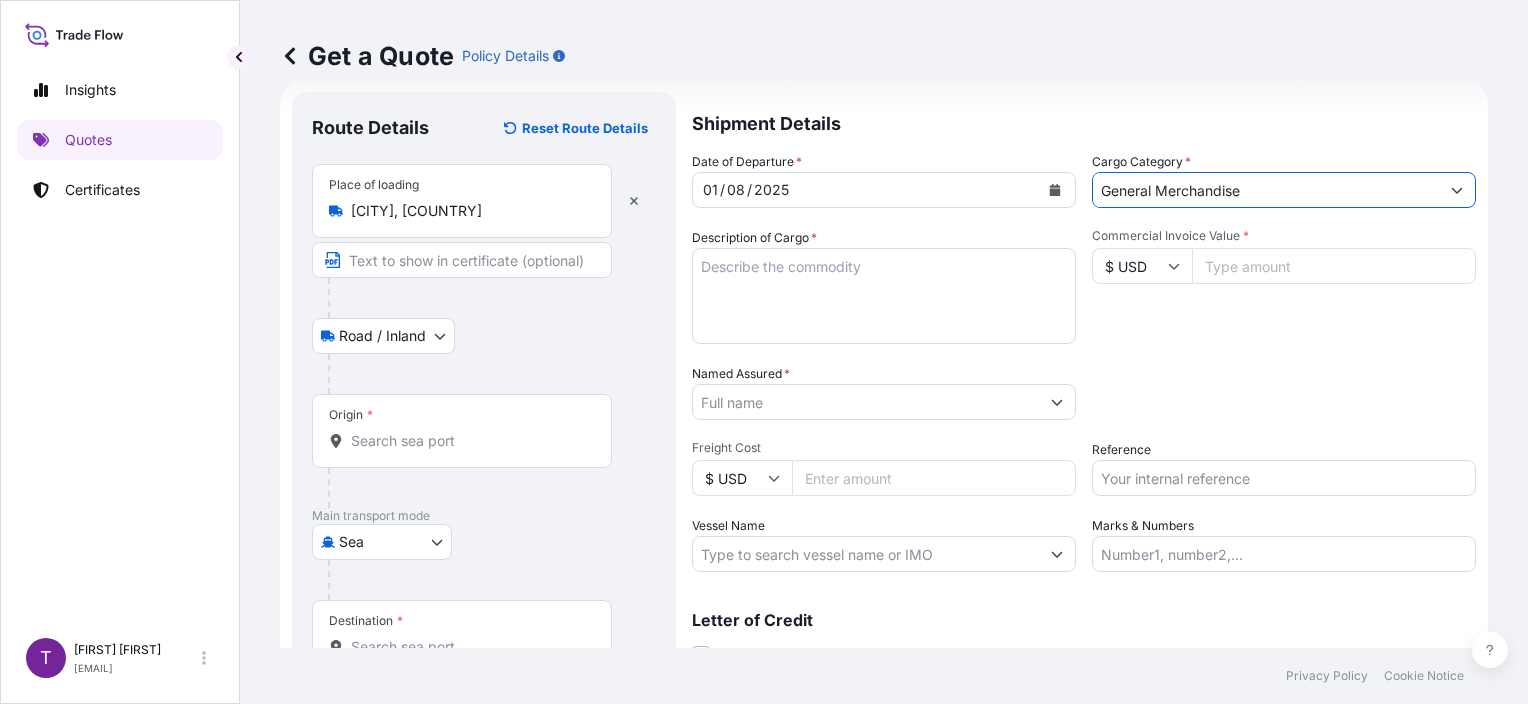 click on "Origin *" at bounding box center (469, 441) 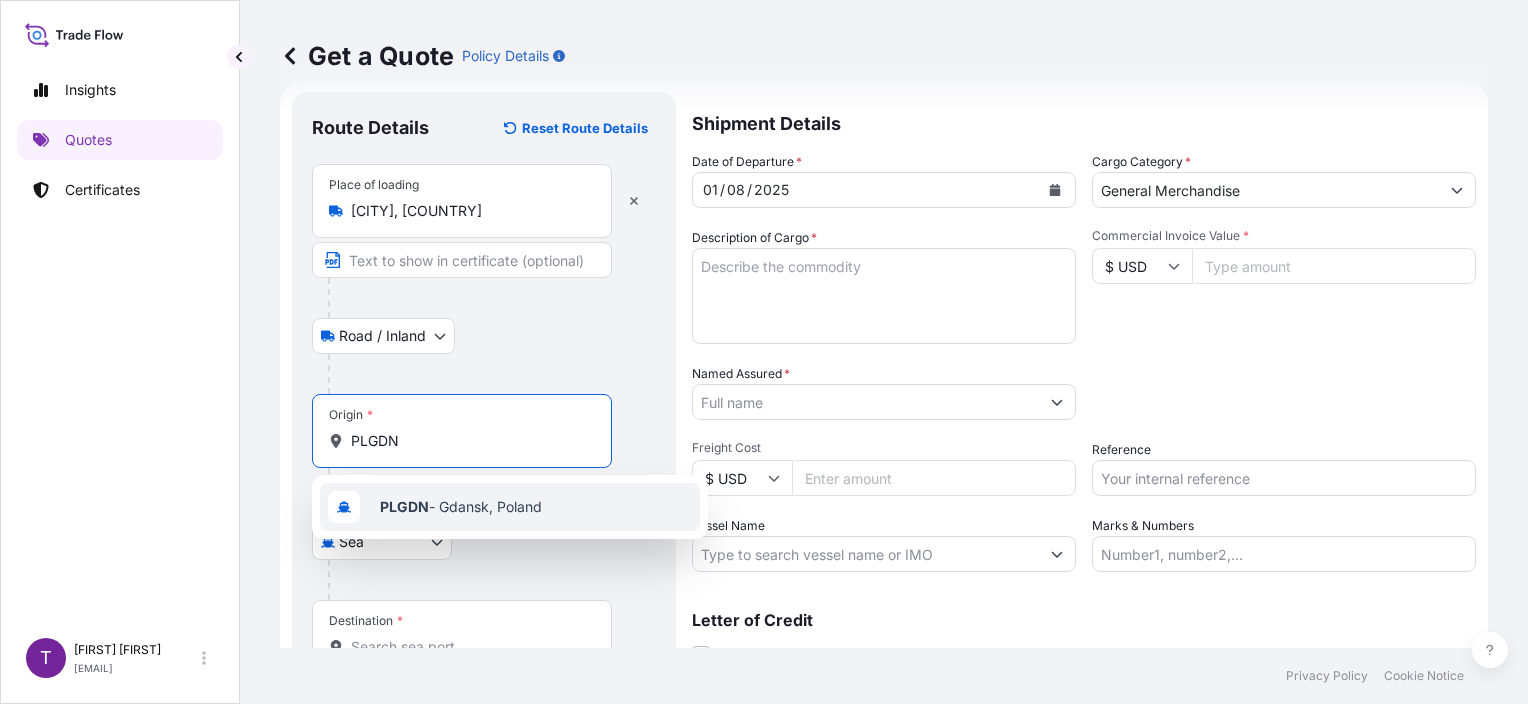 click on "PLGDN" at bounding box center [404, 506] 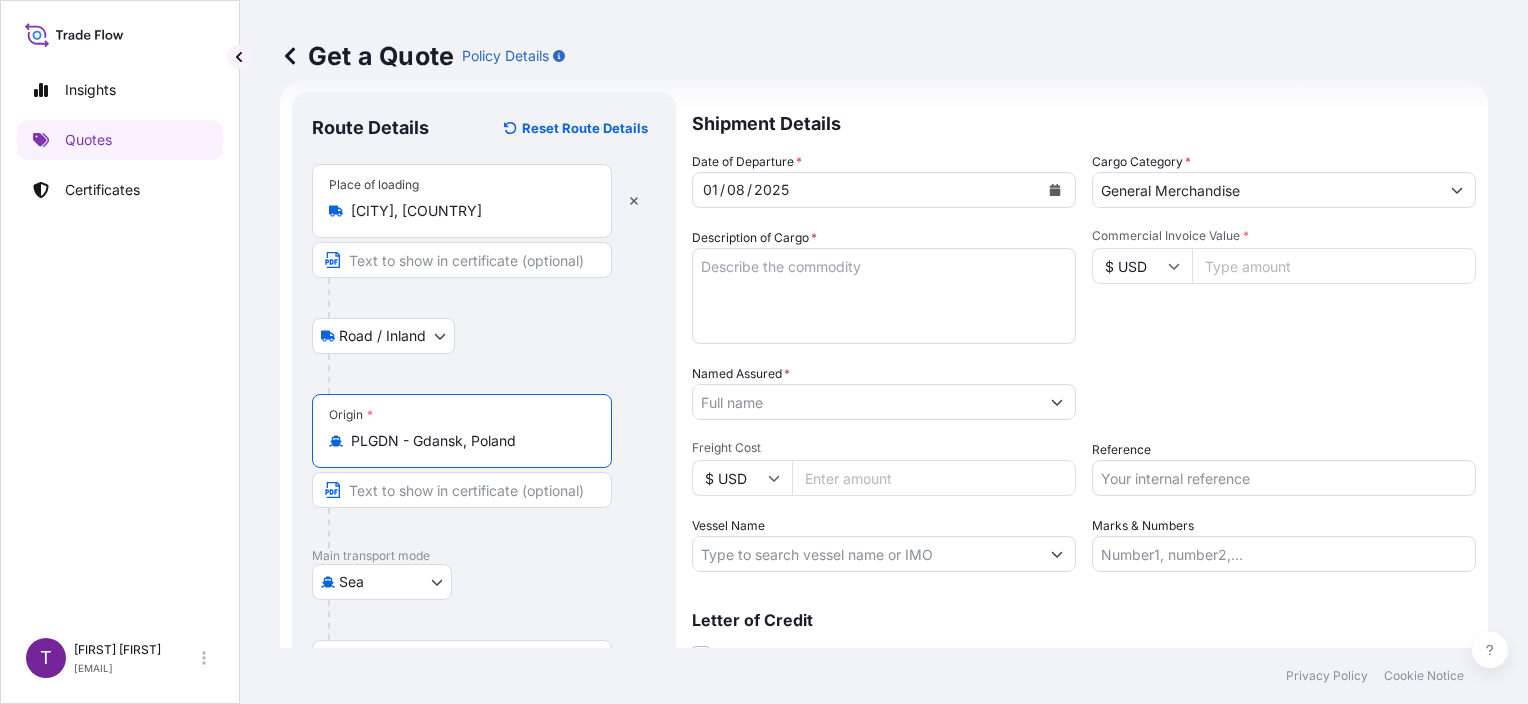 type on "PLGDN - Gdansk, Poland" 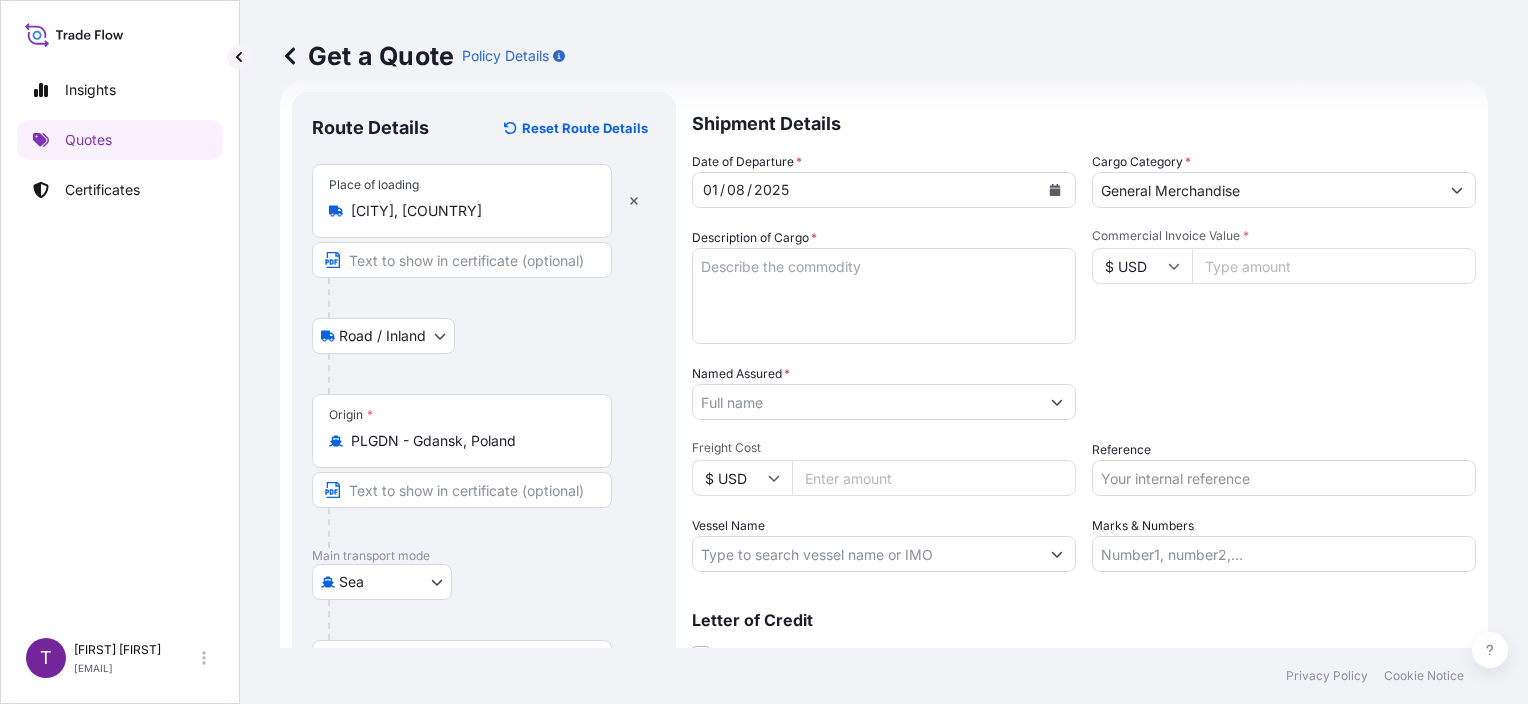click on "Named Assured *" at bounding box center [866, 402] 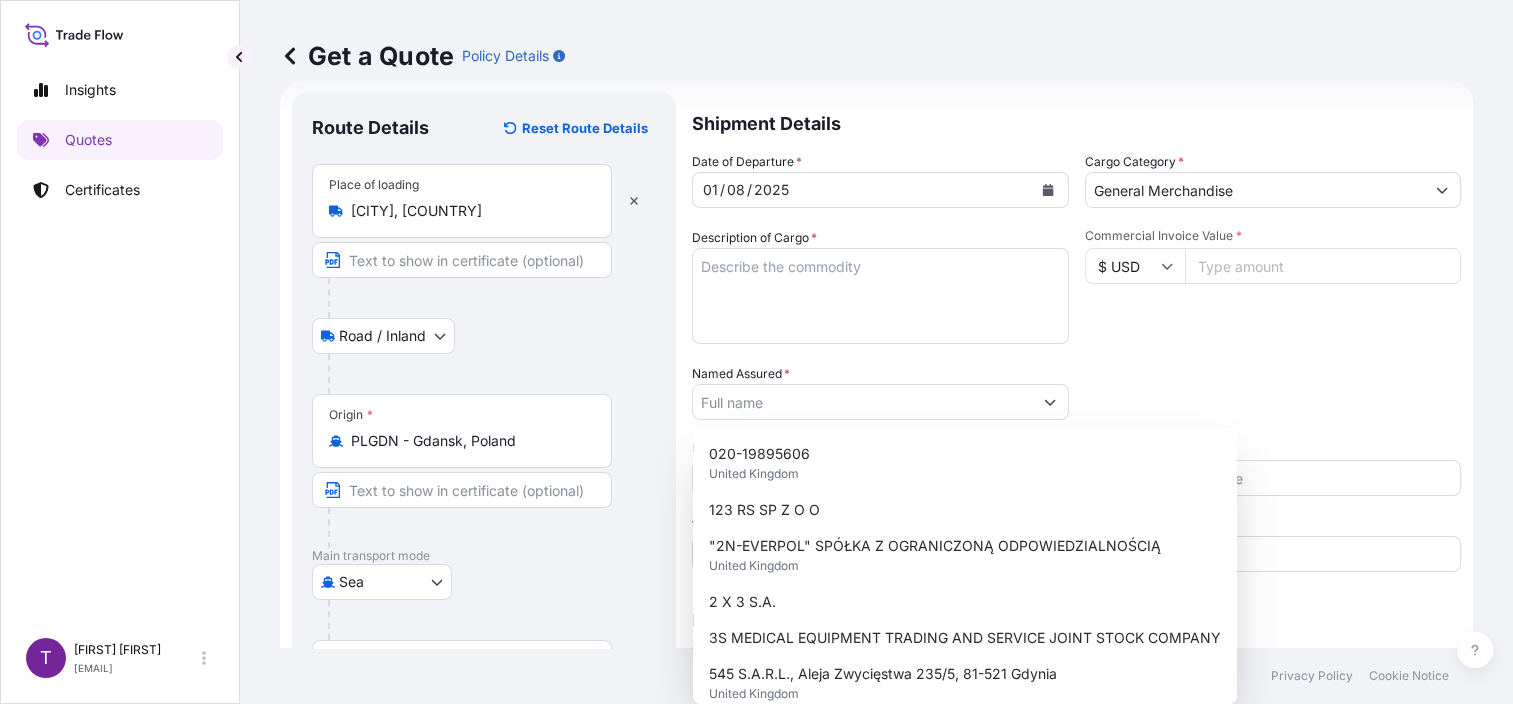 click on "Road / Inland Road / Inland" at bounding box center (484, 336) 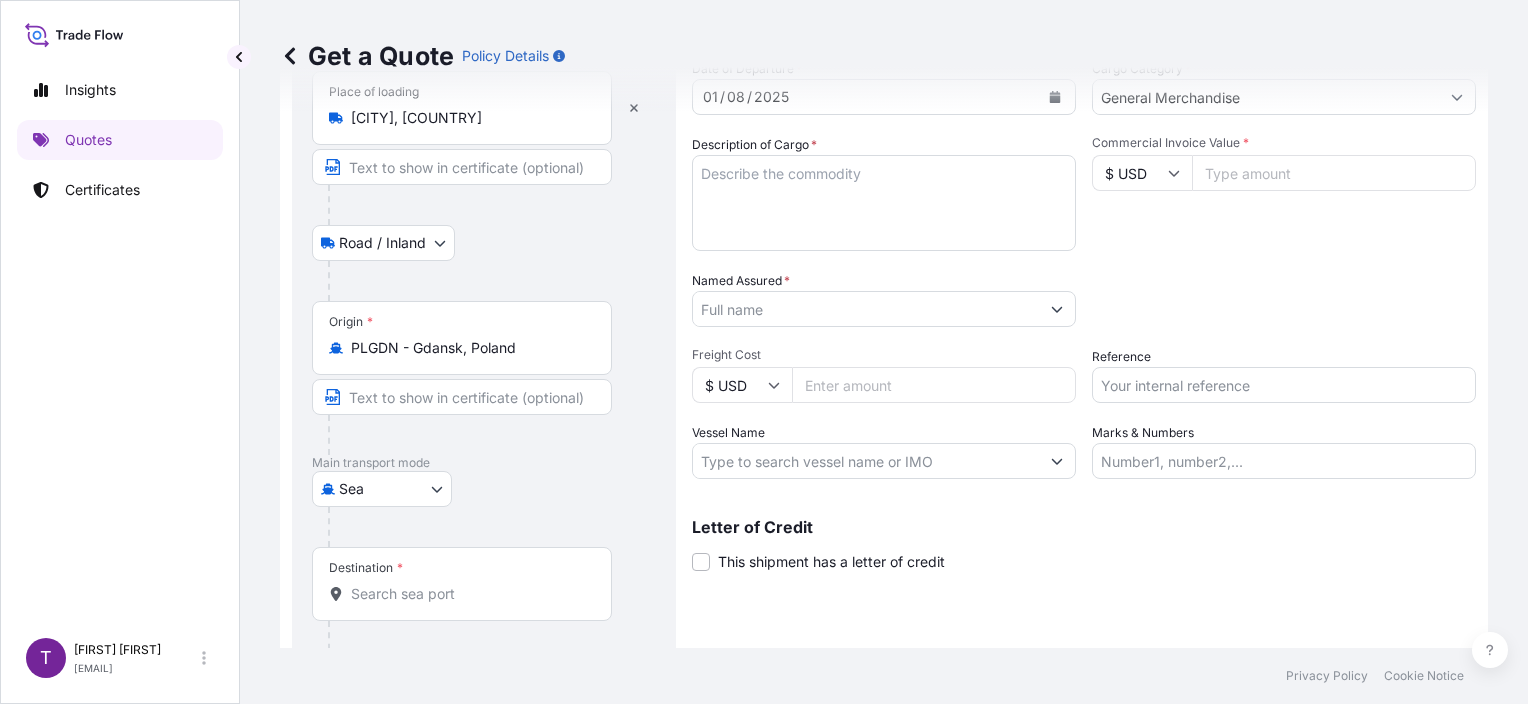 scroll, scrollTop: 200, scrollLeft: 0, axis: vertical 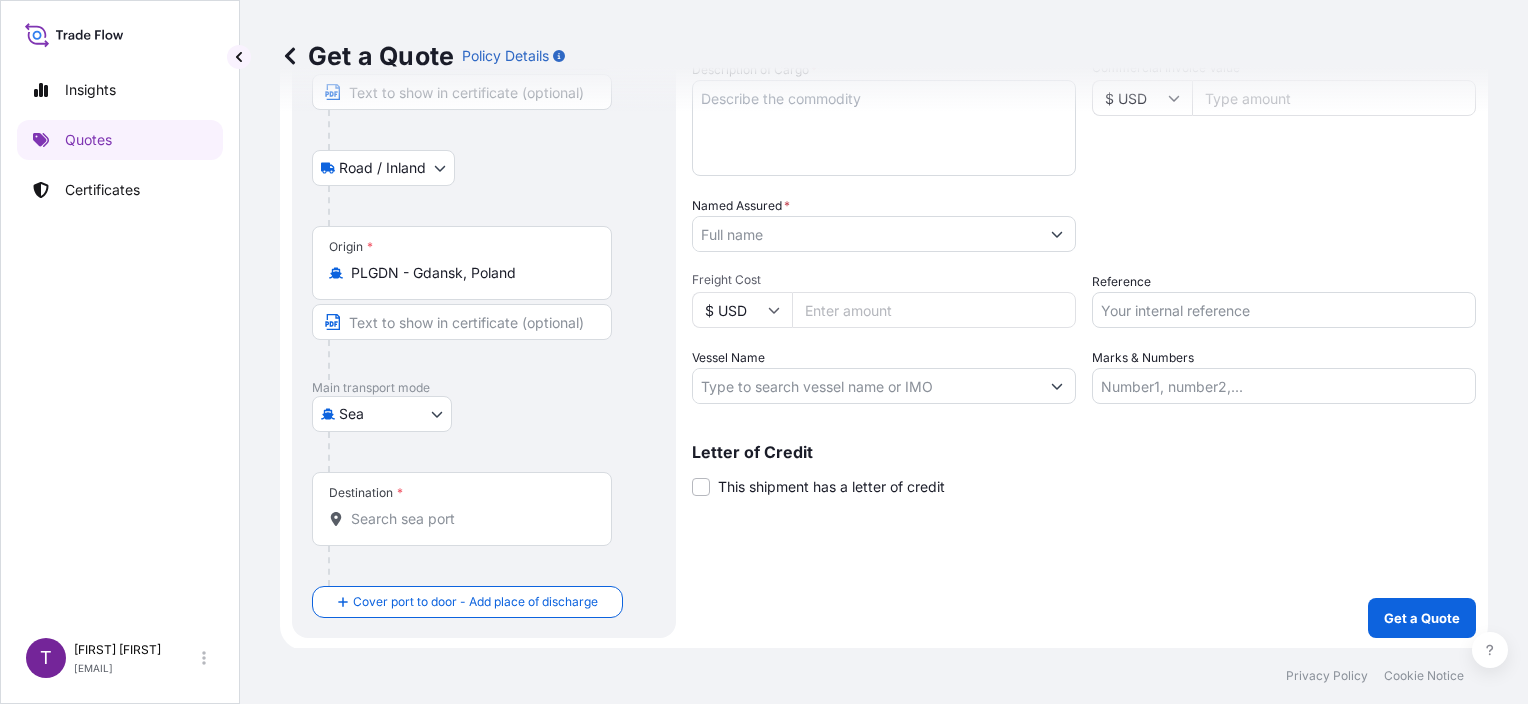 click on "Destination *" at bounding box center [462, 509] 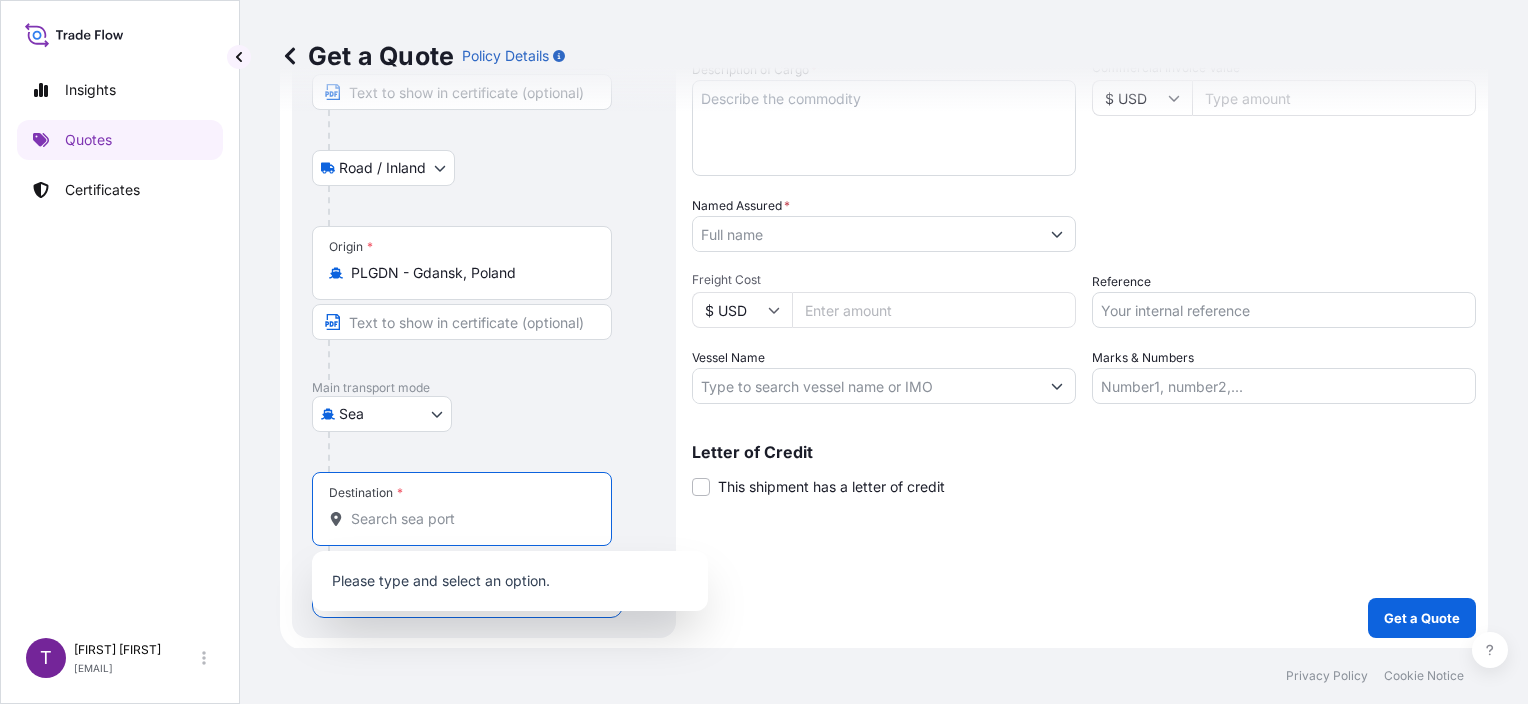 paste on "[CITY]" 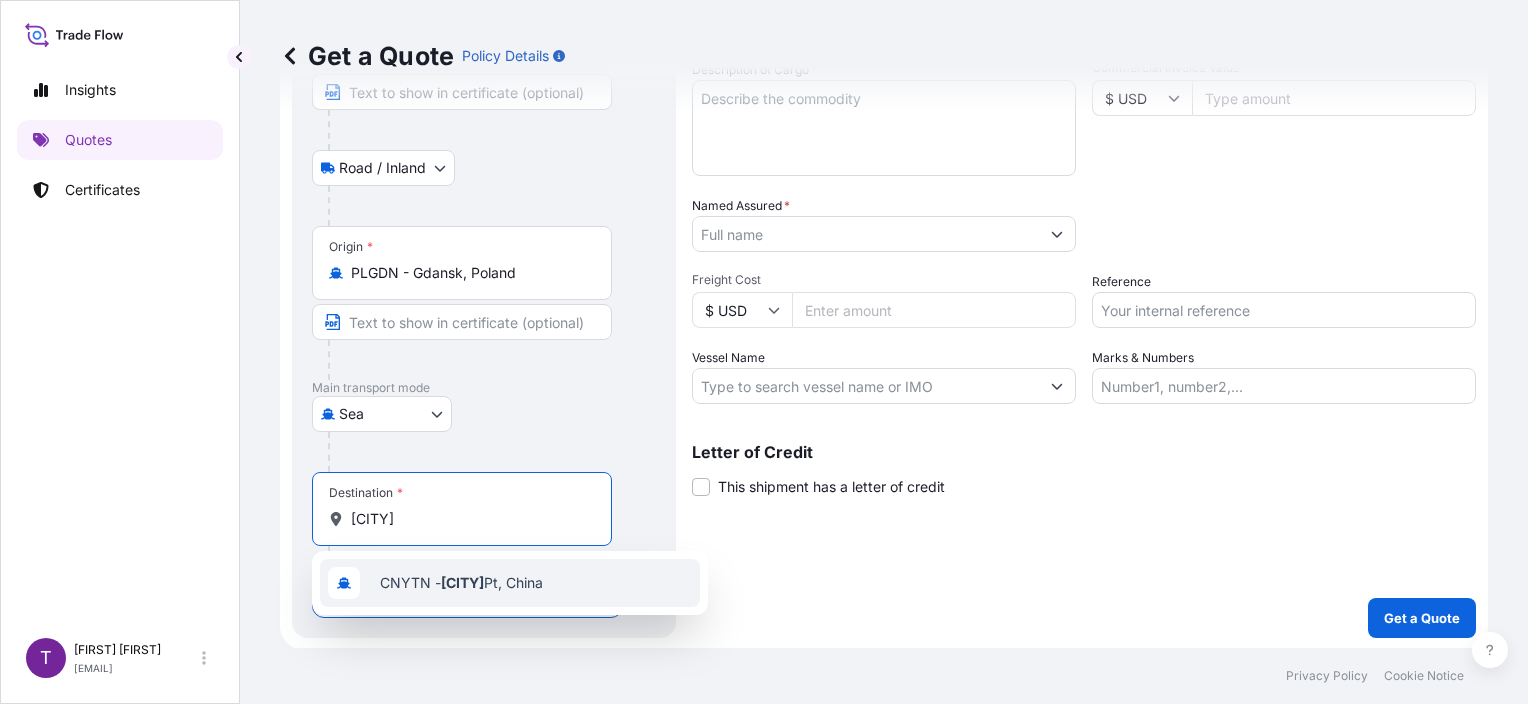 click on "[PORT] - [CITY] Pt, [COUNTRY]" at bounding box center [461, 583] 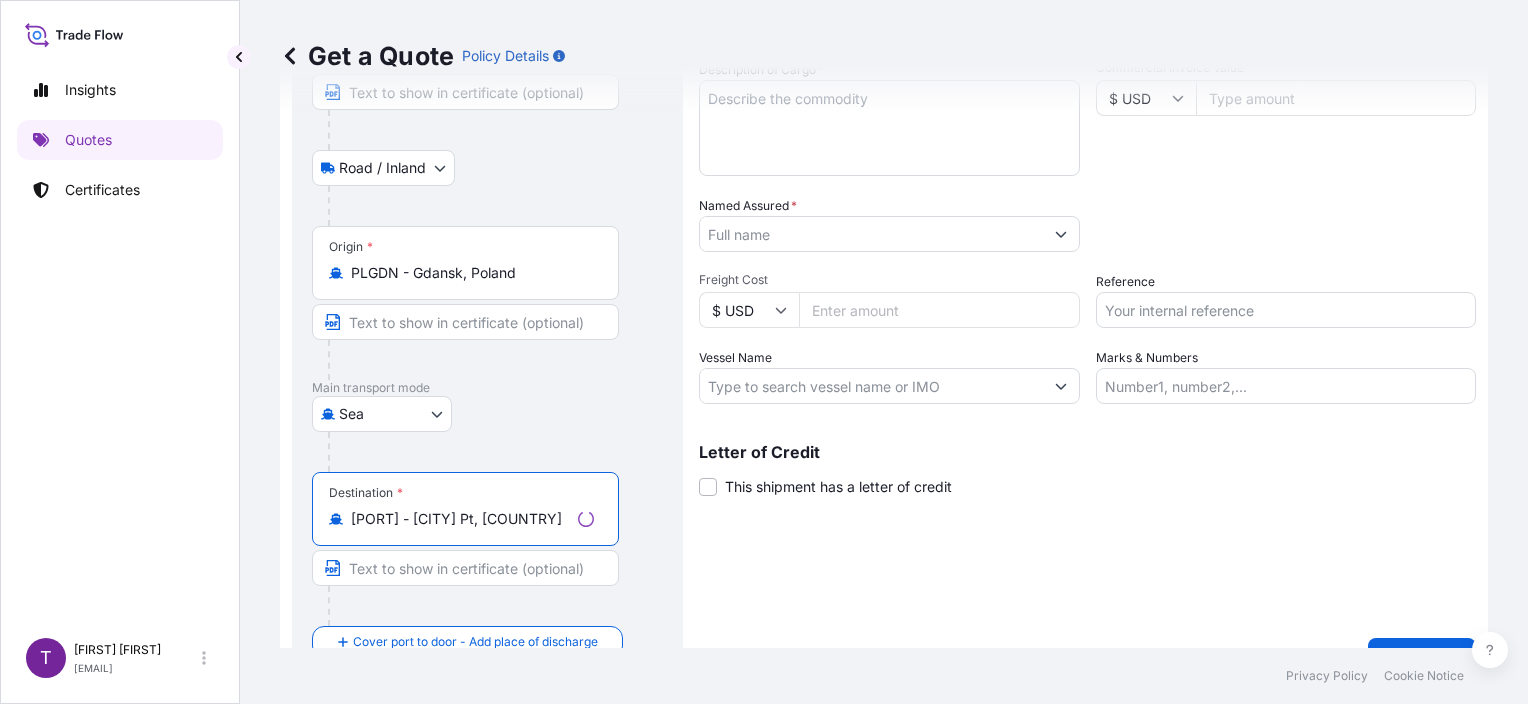 type on "[PORT] - [CITY] Pt, [COUNTRY]" 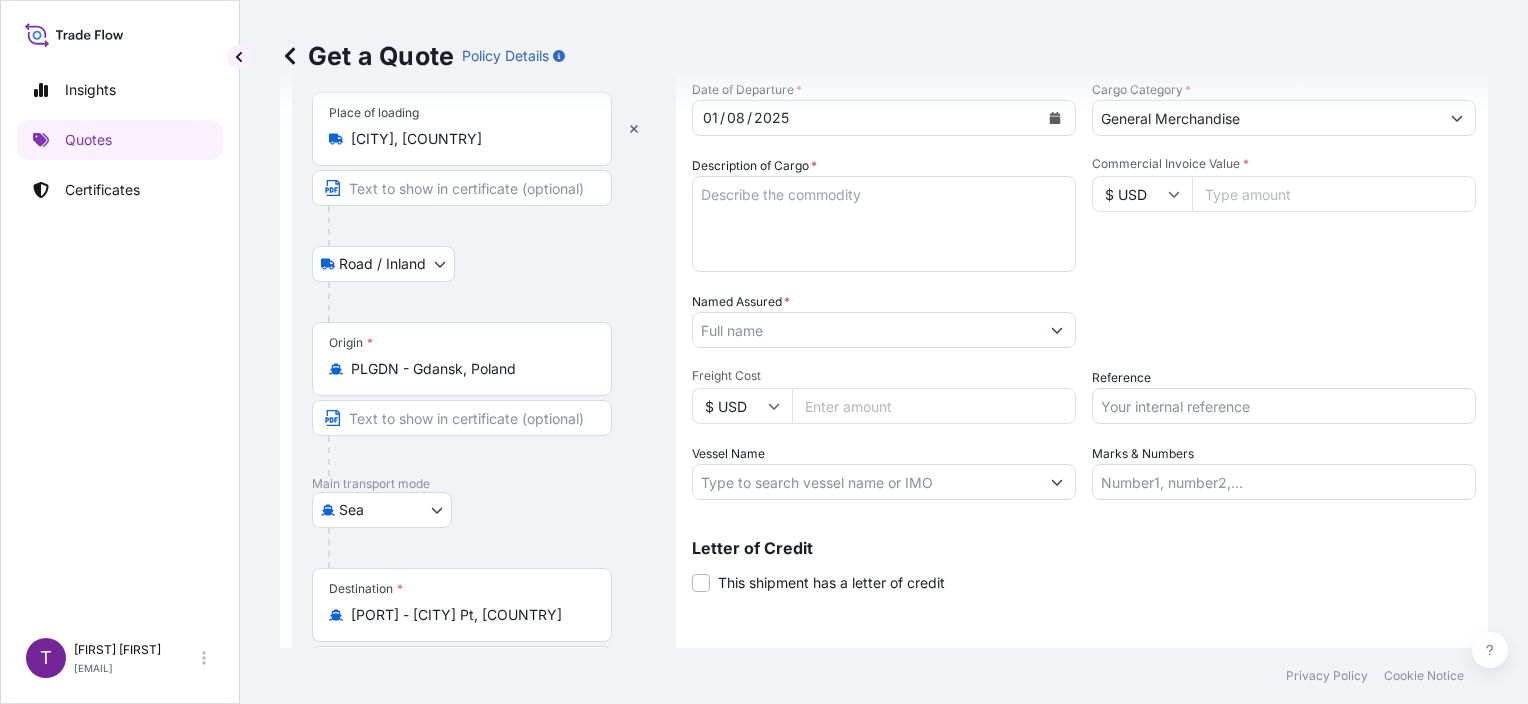 scroll, scrollTop: 0, scrollLeft: 0, axis: both 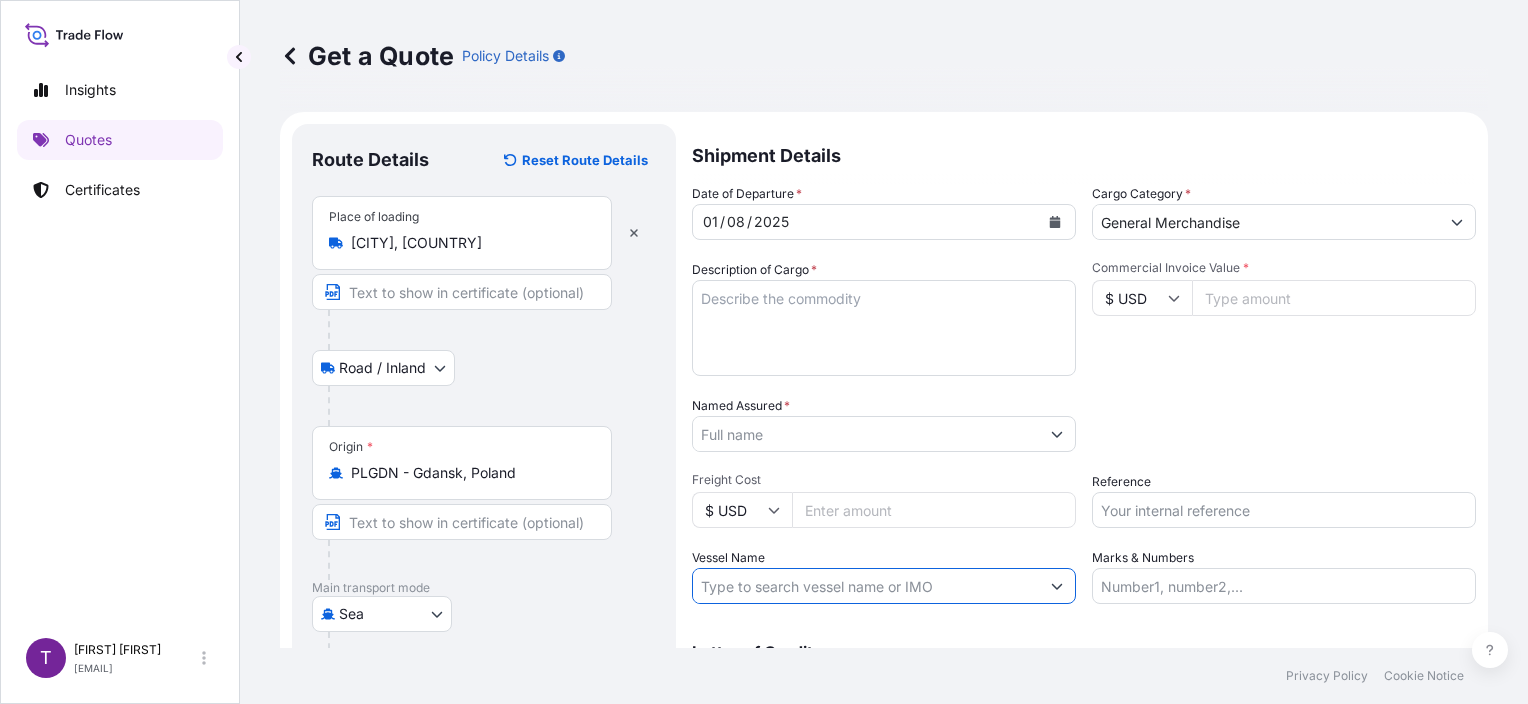 click on "Vessel Name" at bounding box center [866, 586] 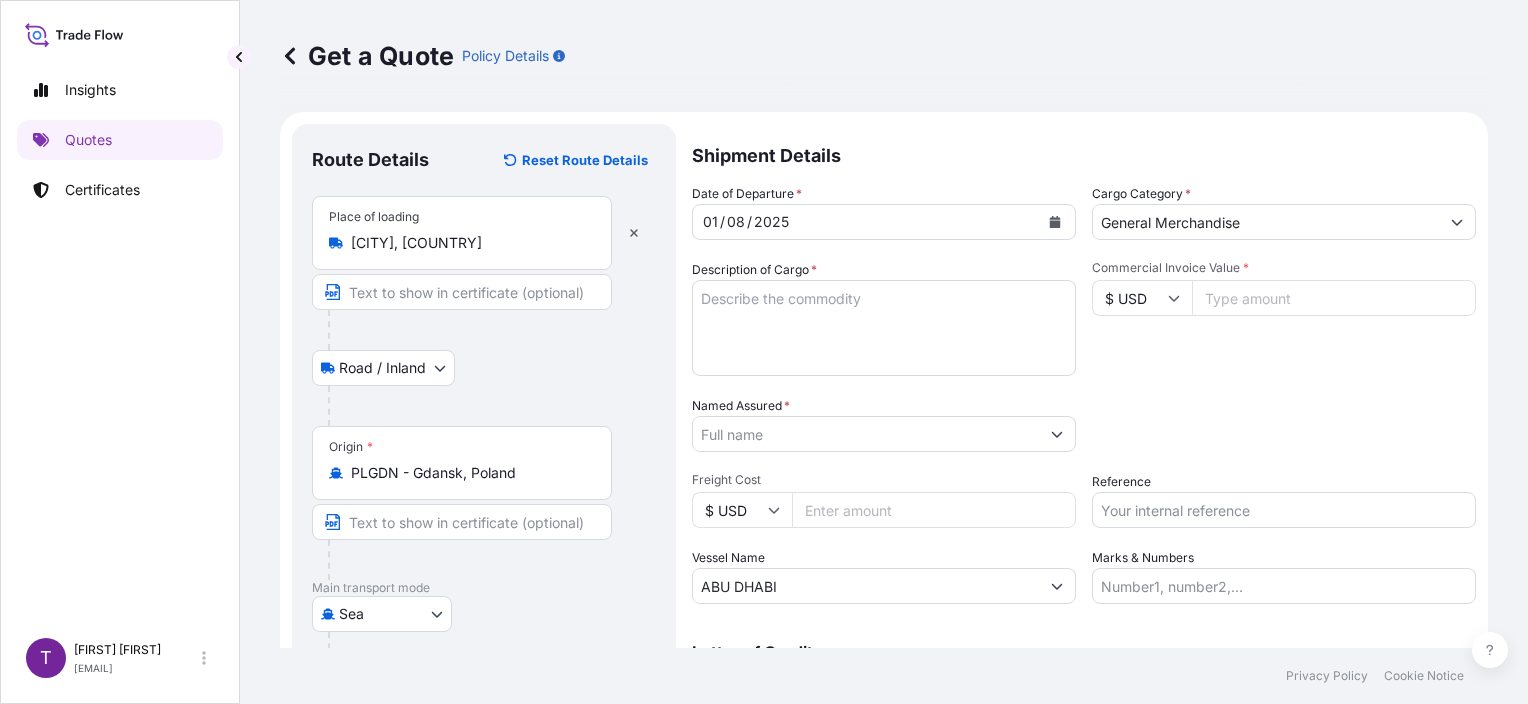 click on "ABU DHABI" at bounding box center (866, 586) 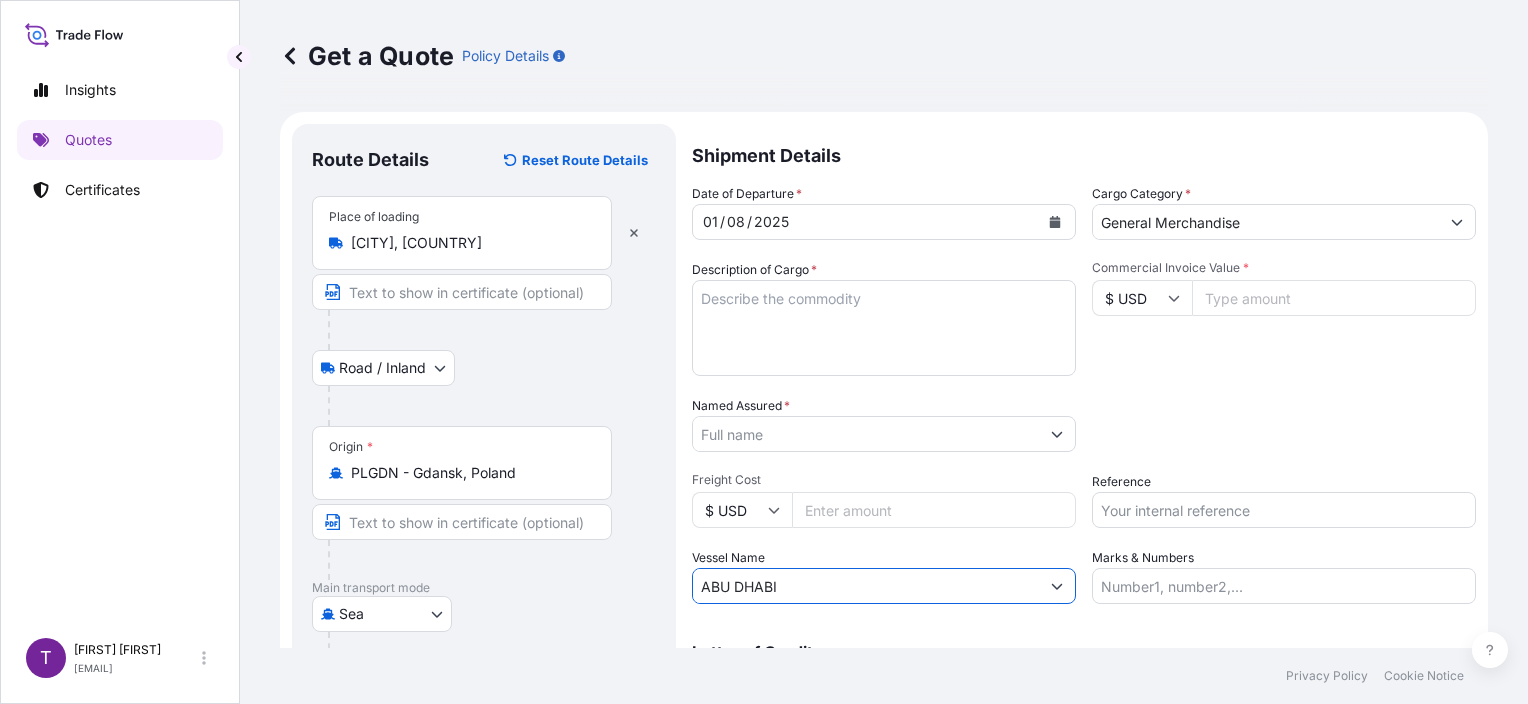 paste on "OOCL" 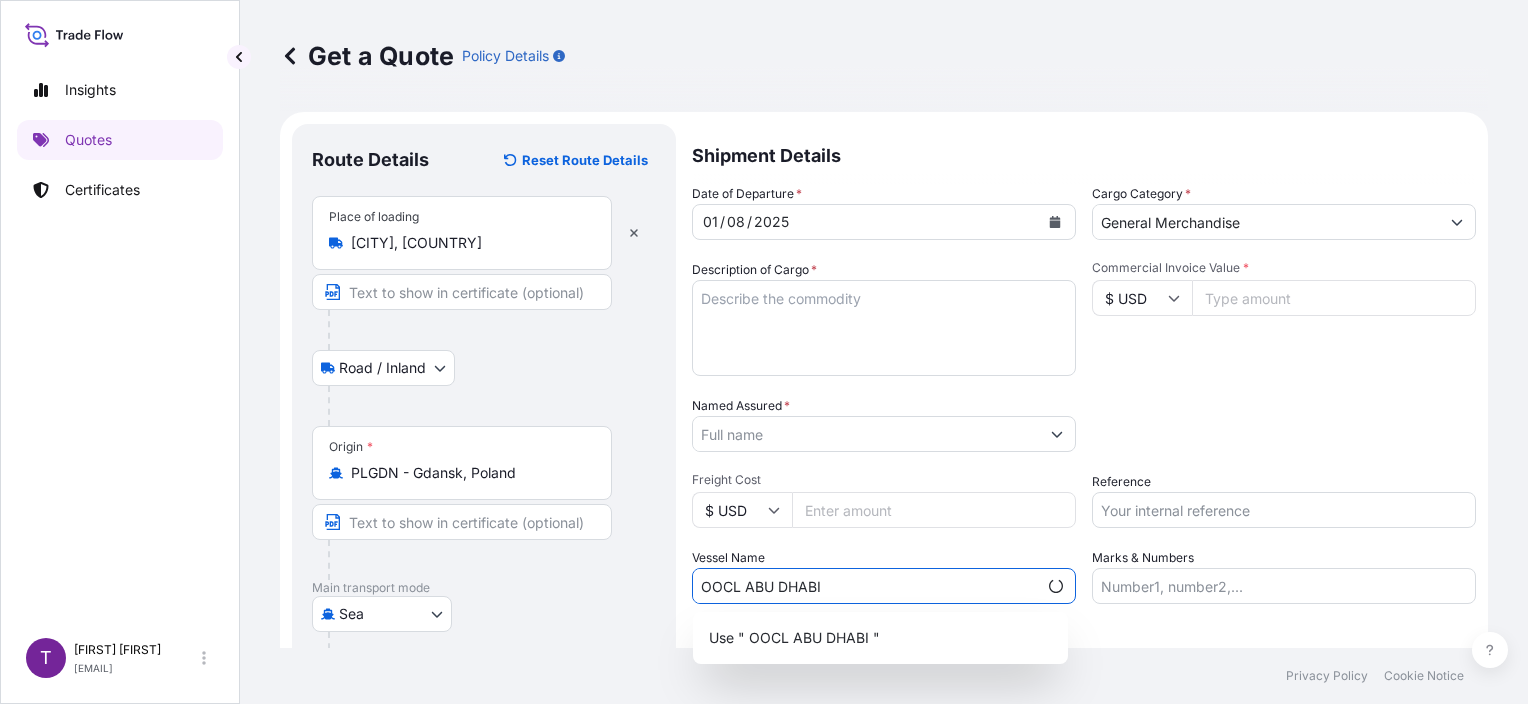 click on "OOCL ABU DHABI" at bounding box center [865, 586] 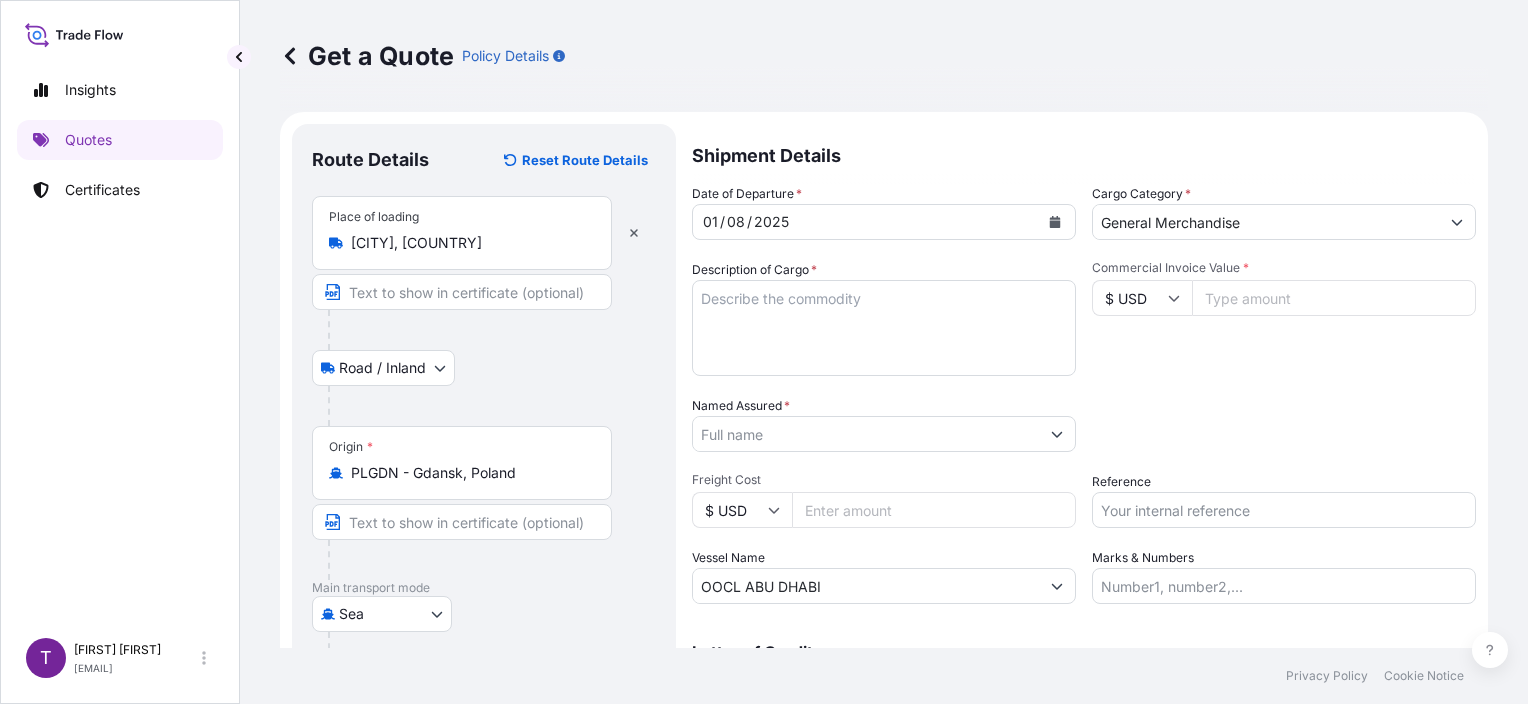 click on "OOCL ABU DHABI" at bounding box center [866, 586] 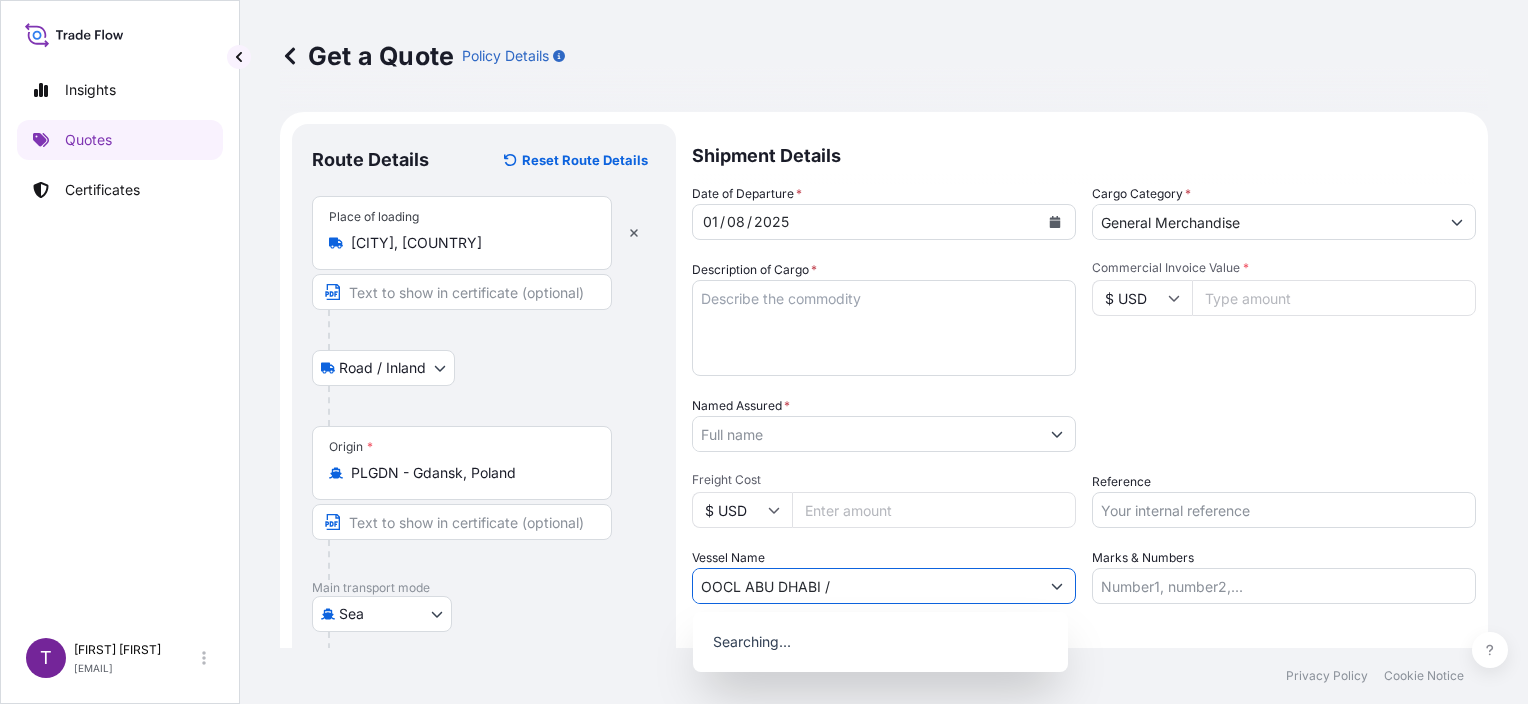 paste on "005E" 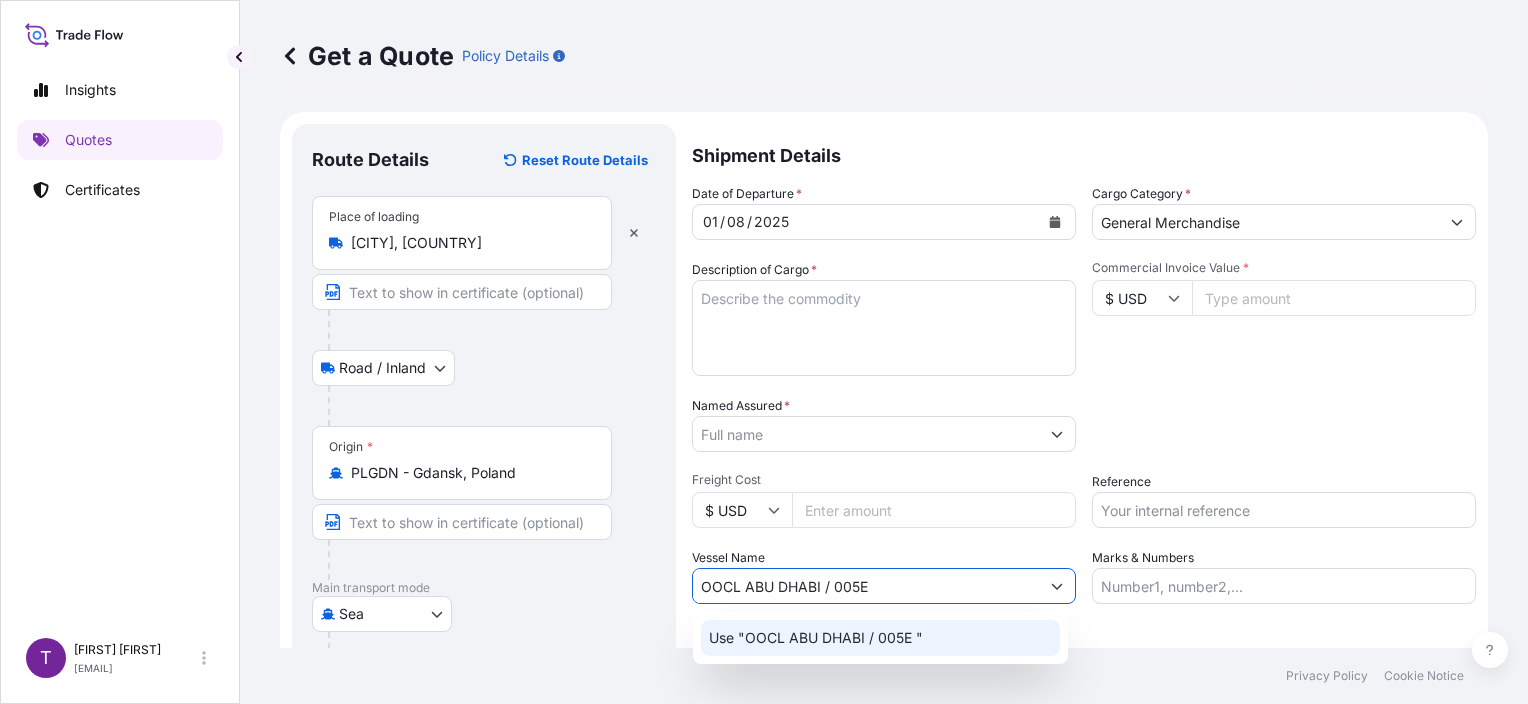 click on "Use "OOCL ABU DHABI / 005E "" 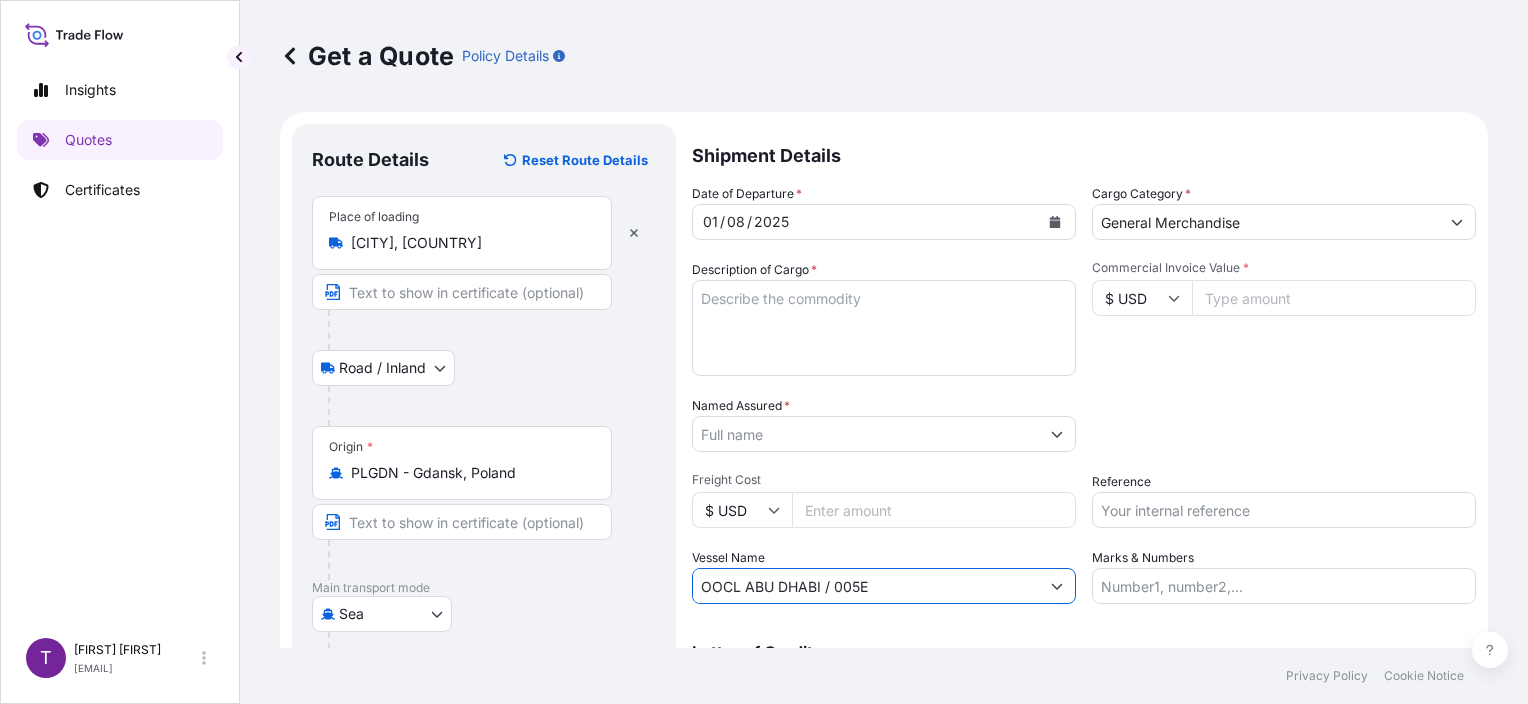 type on "OOCL ABU DHABI / 005E" 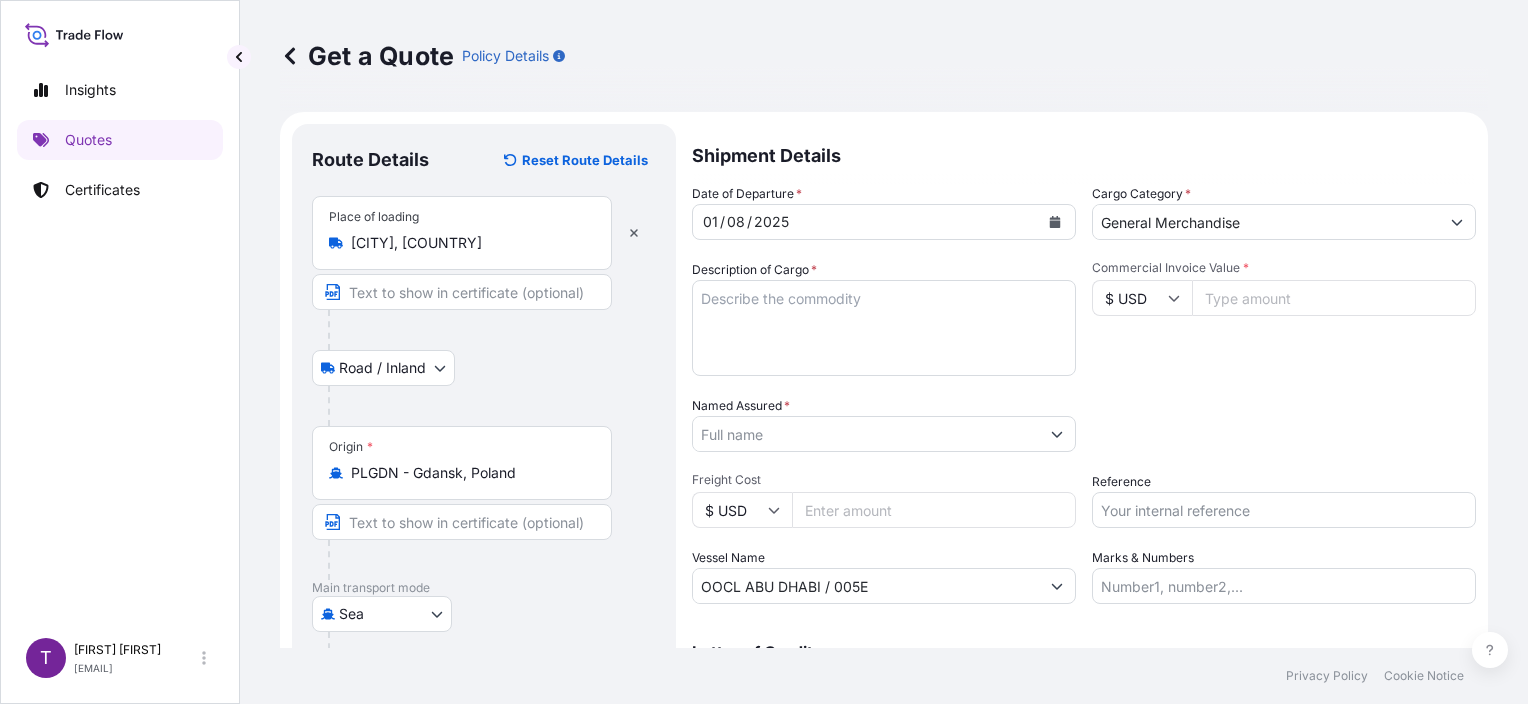 click on "Reference" at bounding box center [1284, 510] 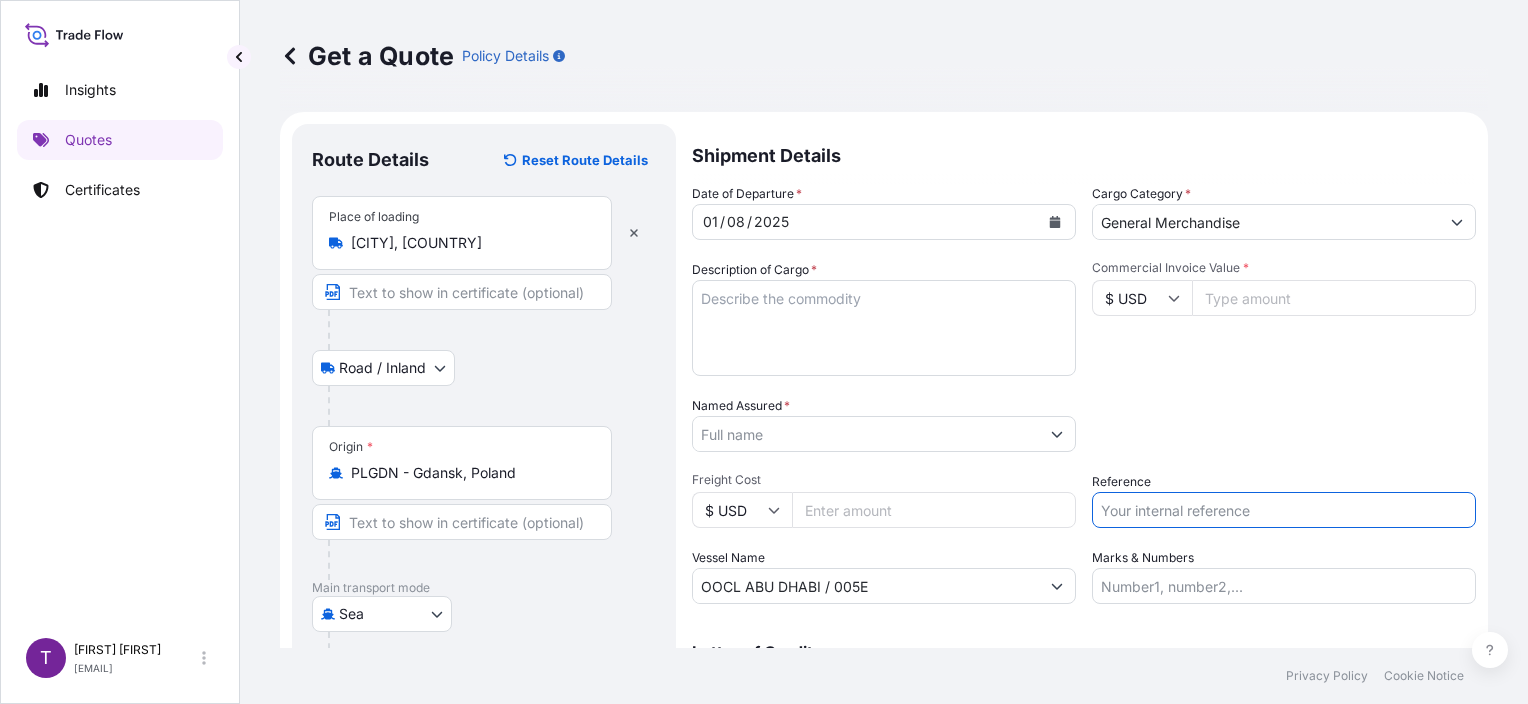 paste on "S02011596" 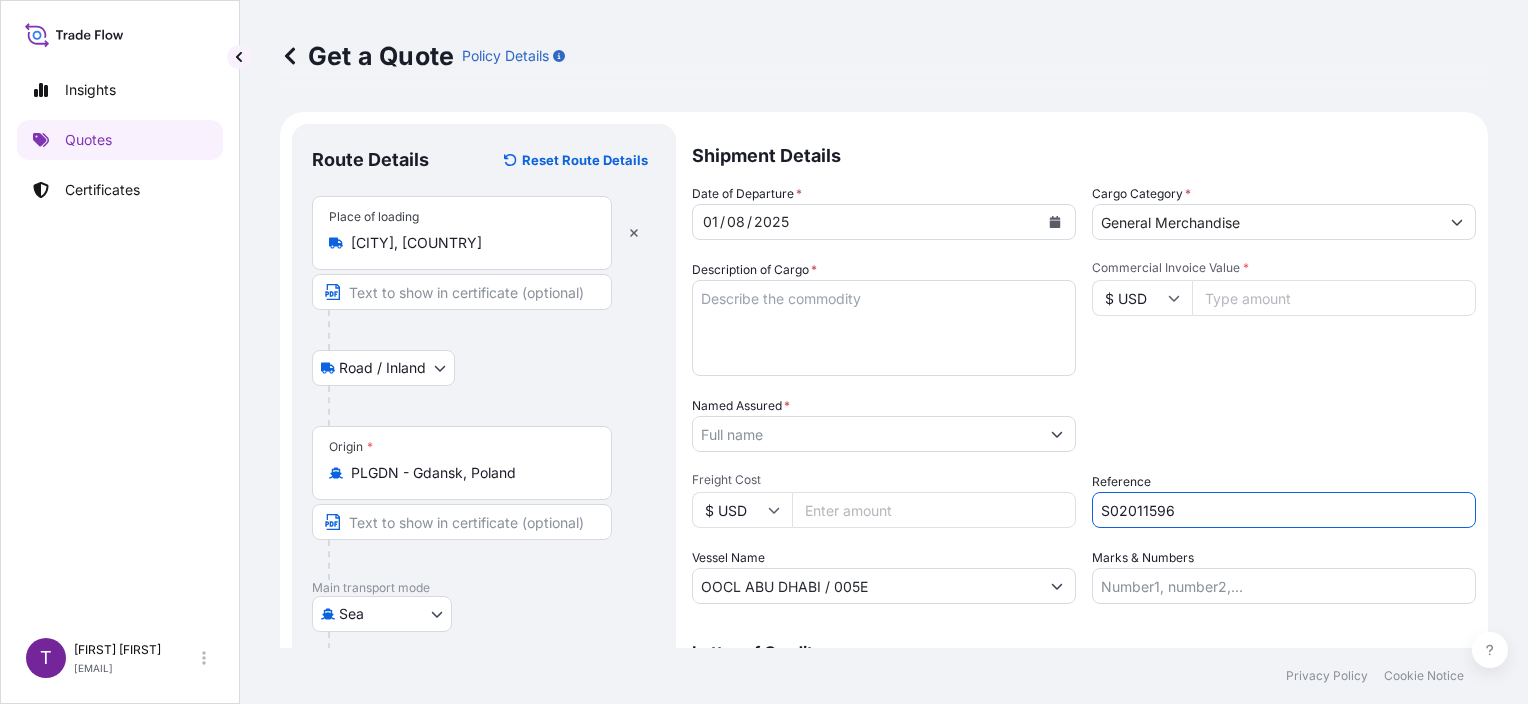 type on "S02011596" 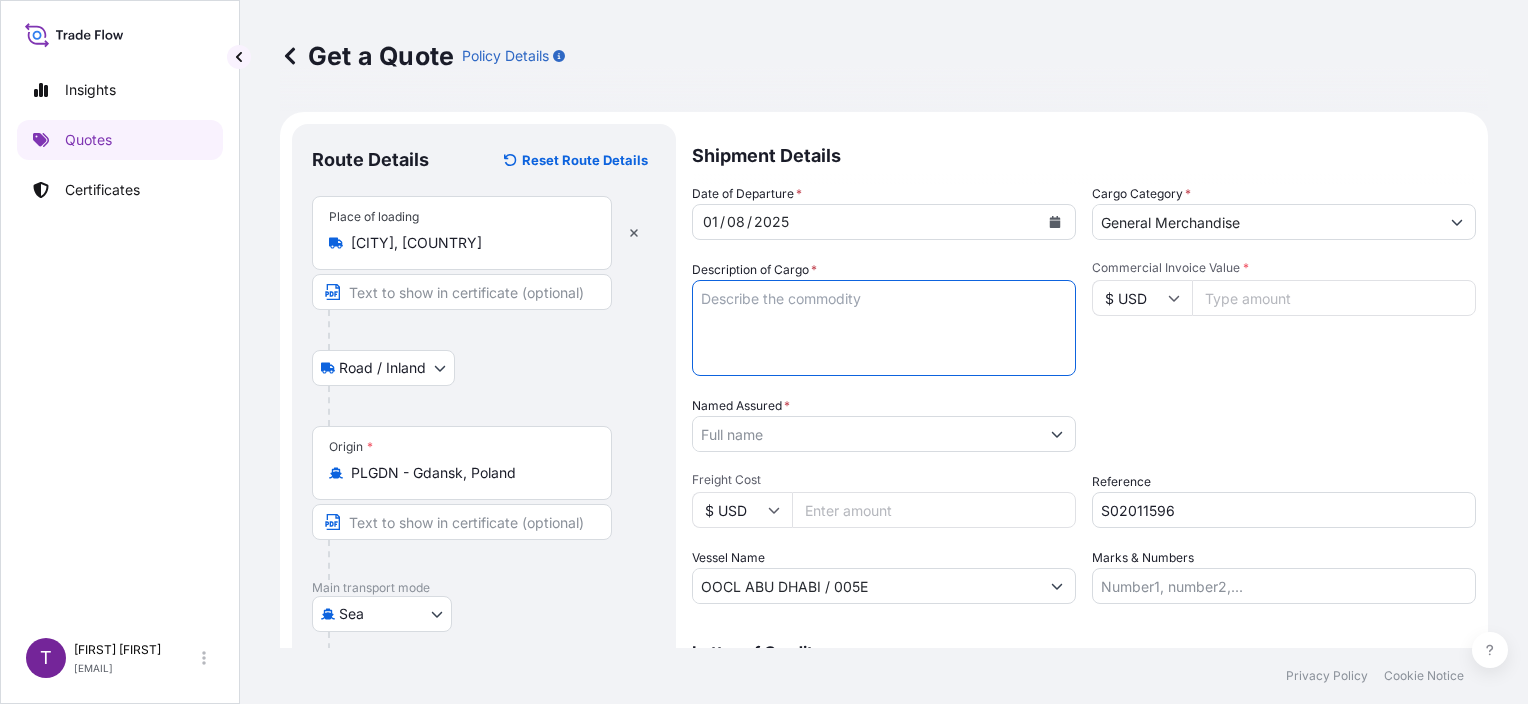 click on "Description of Cargo *" at bounding box center [884, 328] 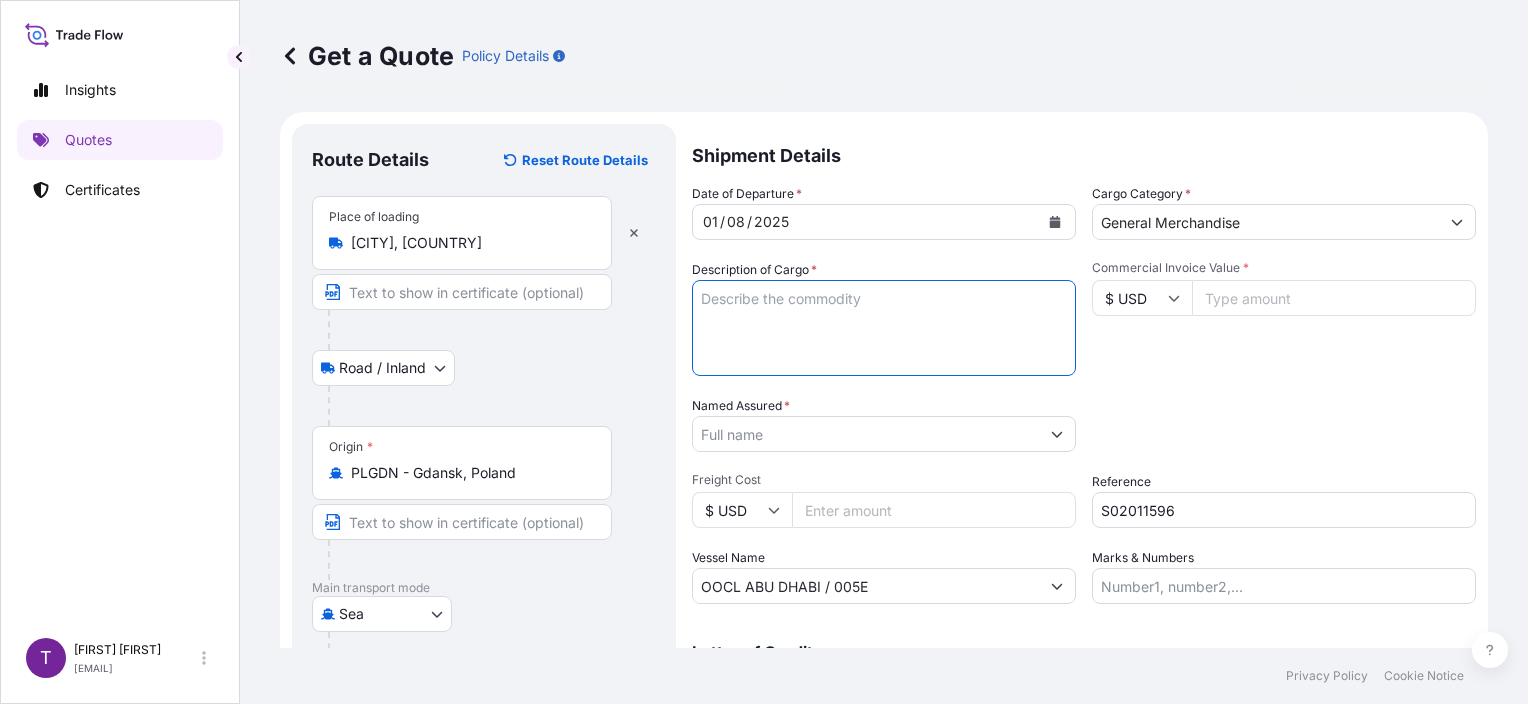 paste on "UNEDGED BEECH TIMBER
[CONTAINER_ID]
14 PACKAGES
GROSS WEIGHT: 24570 KG / 25,077 MTQ
[CONTAINER_ID]
16 PACKAGES
GROSS WEIGHT: 25800 KG / 27,231 MTQ
[CONTAINER_ID]
16 PACKAGES
GROSS WEIGHT: 25400 KG / 29,030 MTQ
[CONTAINER_ID]
16 PACKAGES
GROSS WEIGHT: 25280 KG / 28,386 MTQ" 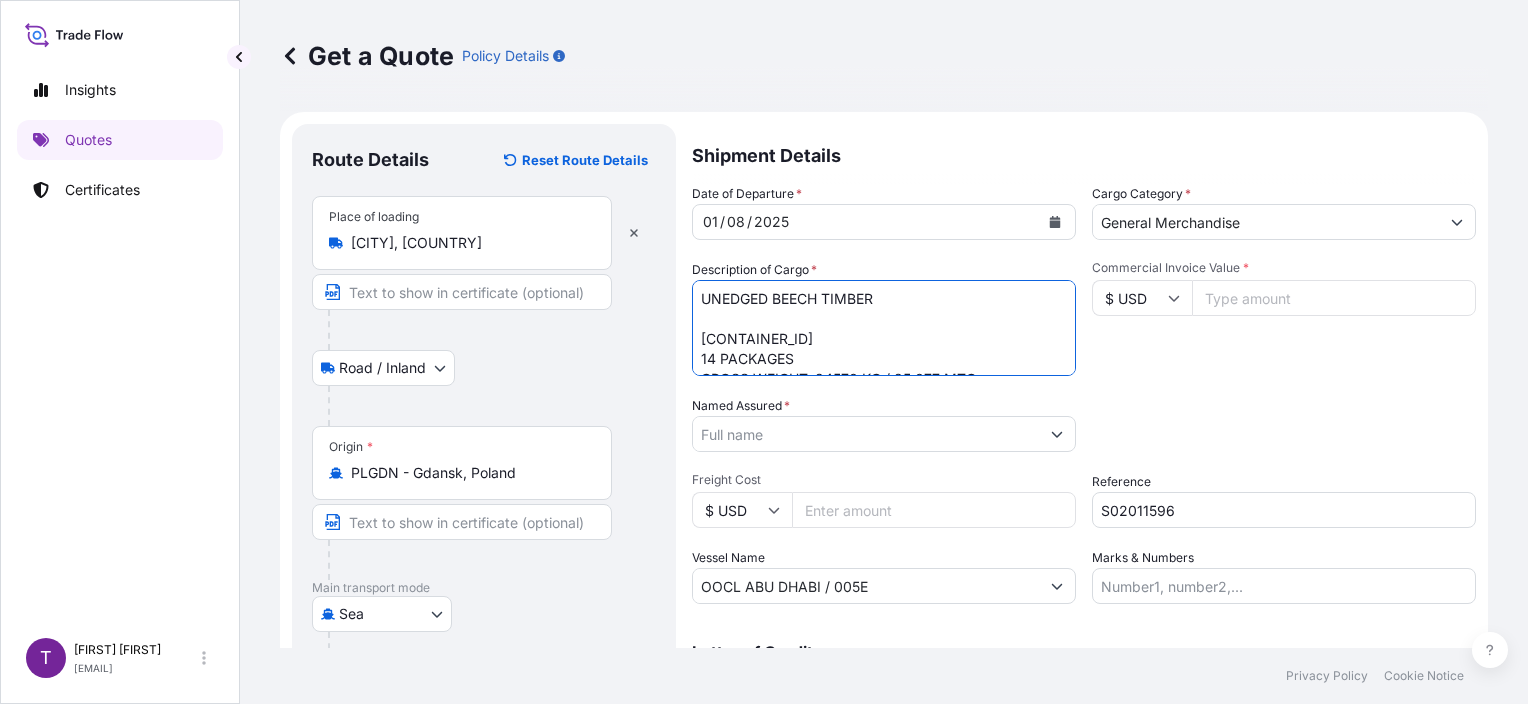 scroll, scrollTop: 252, scrollLeft: 0, axis: vertical 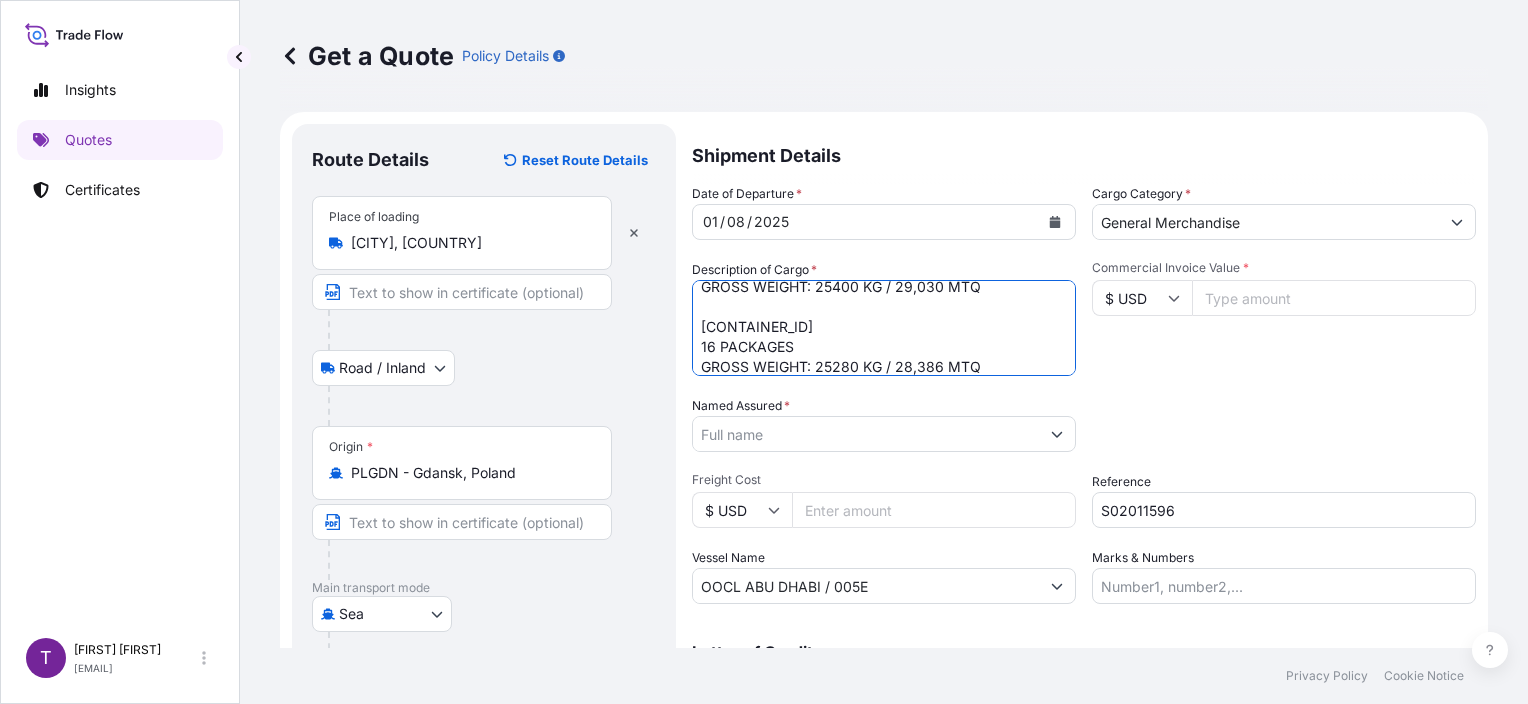 click on "UNEDGED BEECH TIMBER
[CONTAINER_ID]
14 PACKAGES
GROSS WEIGHT: 24570 KG / 25,077 MTQ
[CONTAINER_ID]
16 PACKAGES
GROSS WEIGHT: 25800 KG / 27,231 MTQ
[CONTAINER_ID]
16 PACKAGES
GROSS WEIGHT: 25400 KG / 29,030 MTQ
[CONTAINER_ID]
16 PACKAGES
GROSS WEIGHT: 25280 KG / 28,386 MTQ" at bounding box center [884, 328] 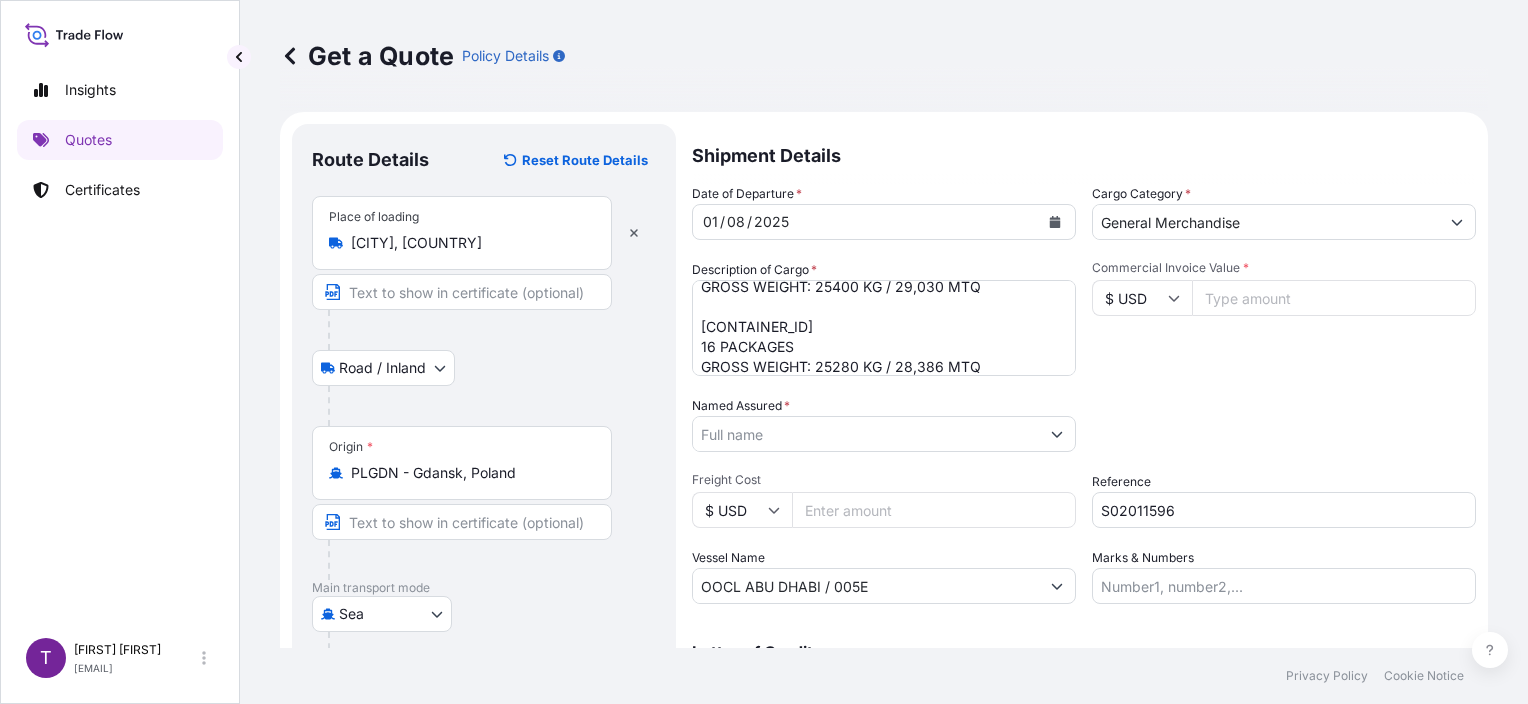 click on "Date of Departure * [DATE] Cargo Category * General Merchandise Description of Cargo * UNEDGED BEECH TIMBER
[CONTAINER_ID]
14 PACKAGES
GROSS WEIGHT: 24570 KG / 25,077 MTQ
[CONTAINER_ID]
16 PACKAGES
GROSS WEIGHT: 25800 KG / 27,231 MTQ
[CONTAINER_ID]
16 PACKAGES
GROSS WEIGHT: 25400 KG / 29,030 MTQ
[CONTAINER_ID]
16 PACKAGES
GROSS WEIGHT: 25280 KG / 28,386 MTQ Commercial Invoice Value   * $ USD Named Assured * Packing Category Type to search a container mode Please select a primary mode of transportation first. Freight Cost   $ USD Reference S02011596 Vessel Name OOCL ABU DHABI / 005E Marks & Numbers" at bounding box center (1084, 394) 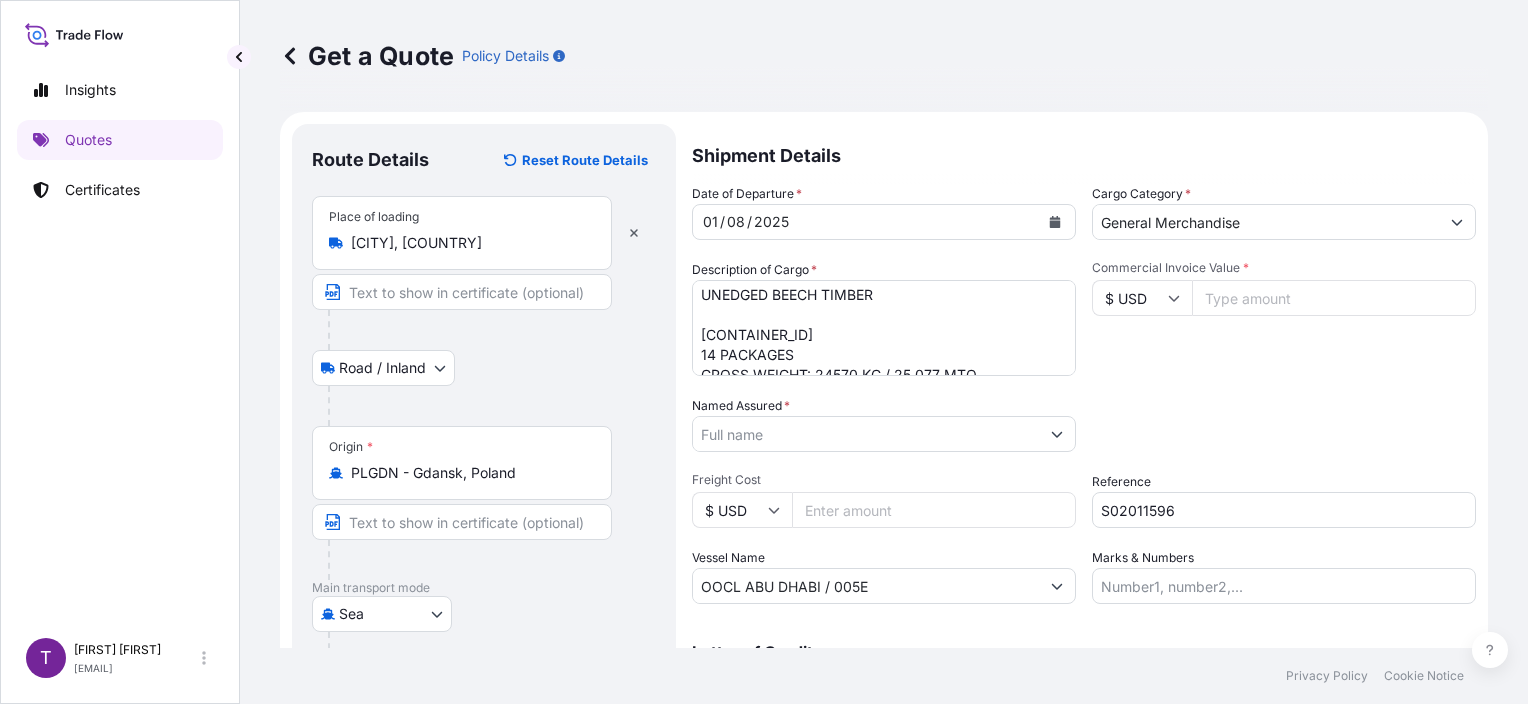 scroll, scrollTop: 0, scrollLeft: 0, axis: both 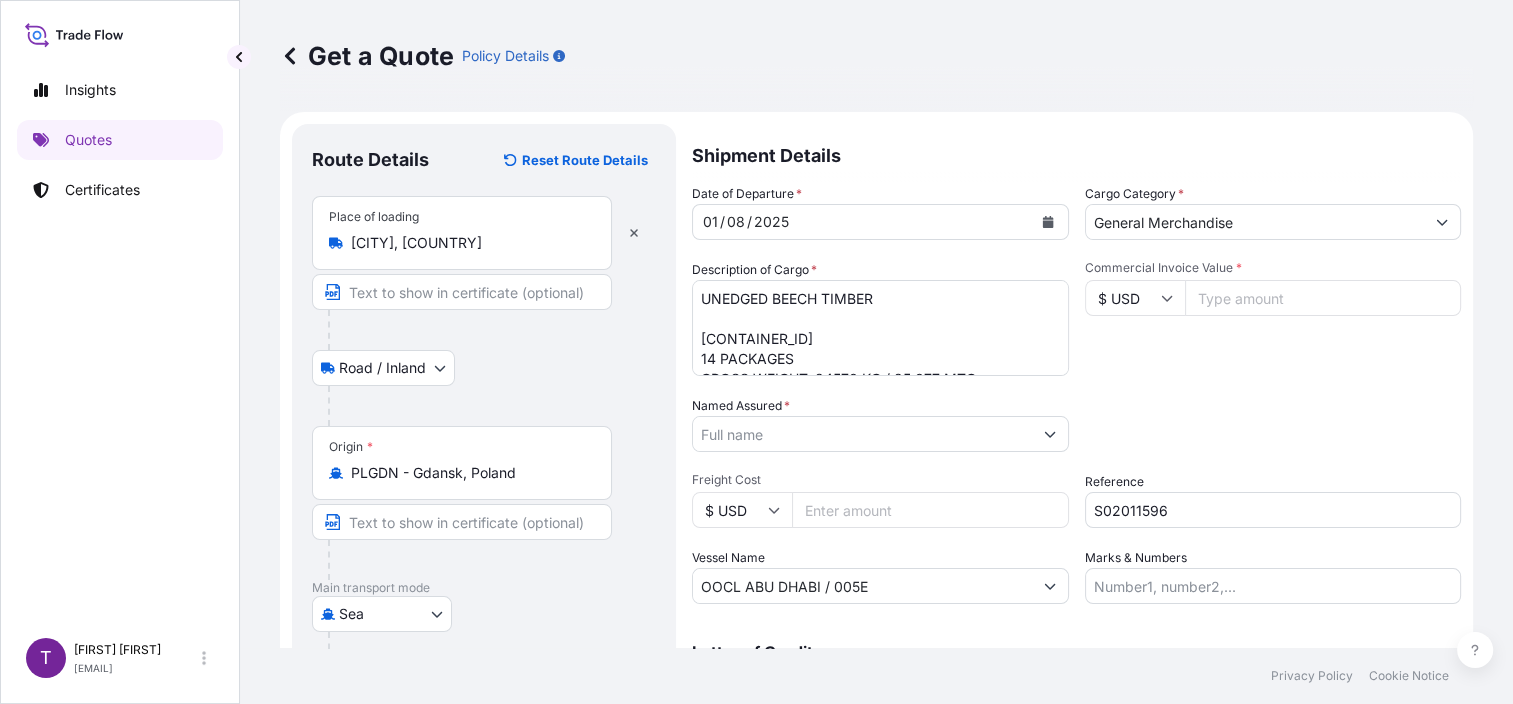 click on "Named Assured *" at bounding box center [862, 434] 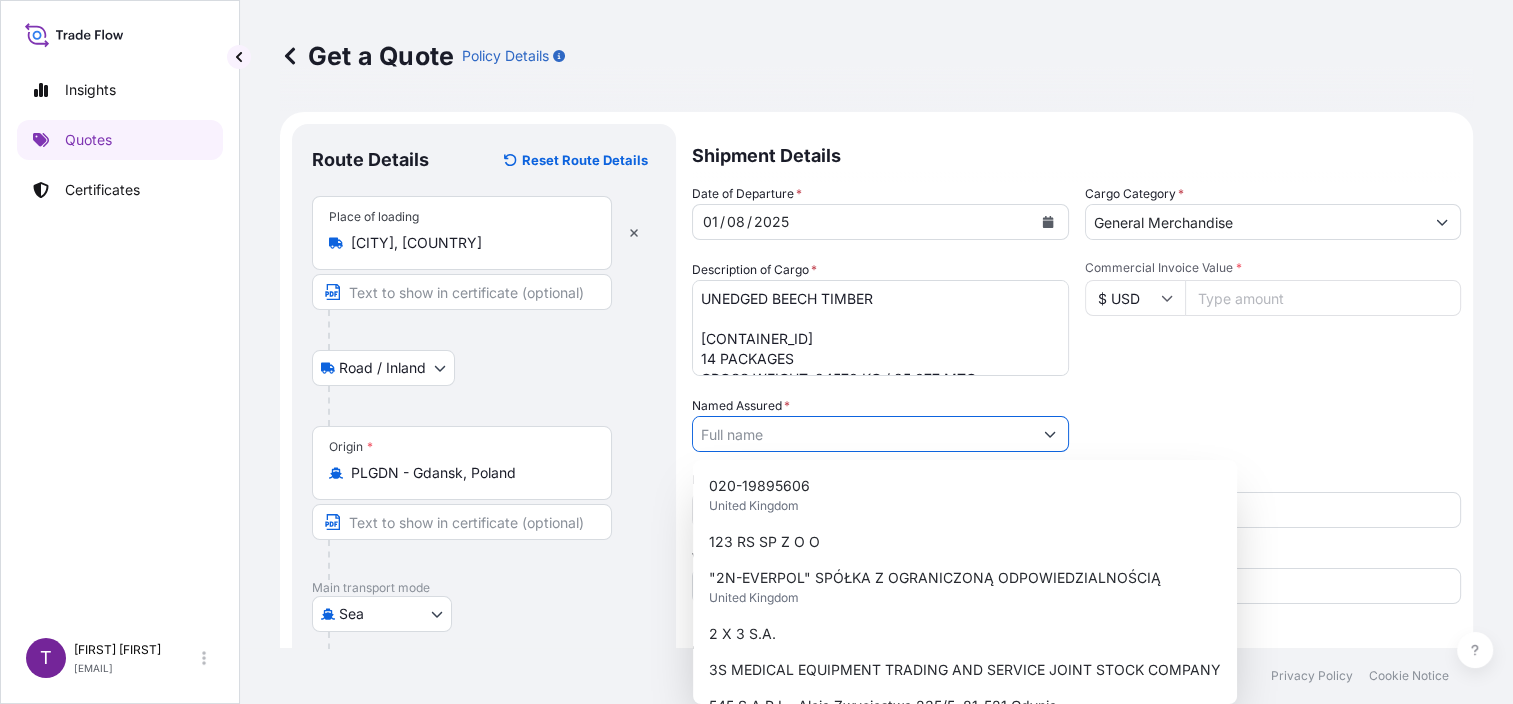 paste on "[COMPANY_NAME]" 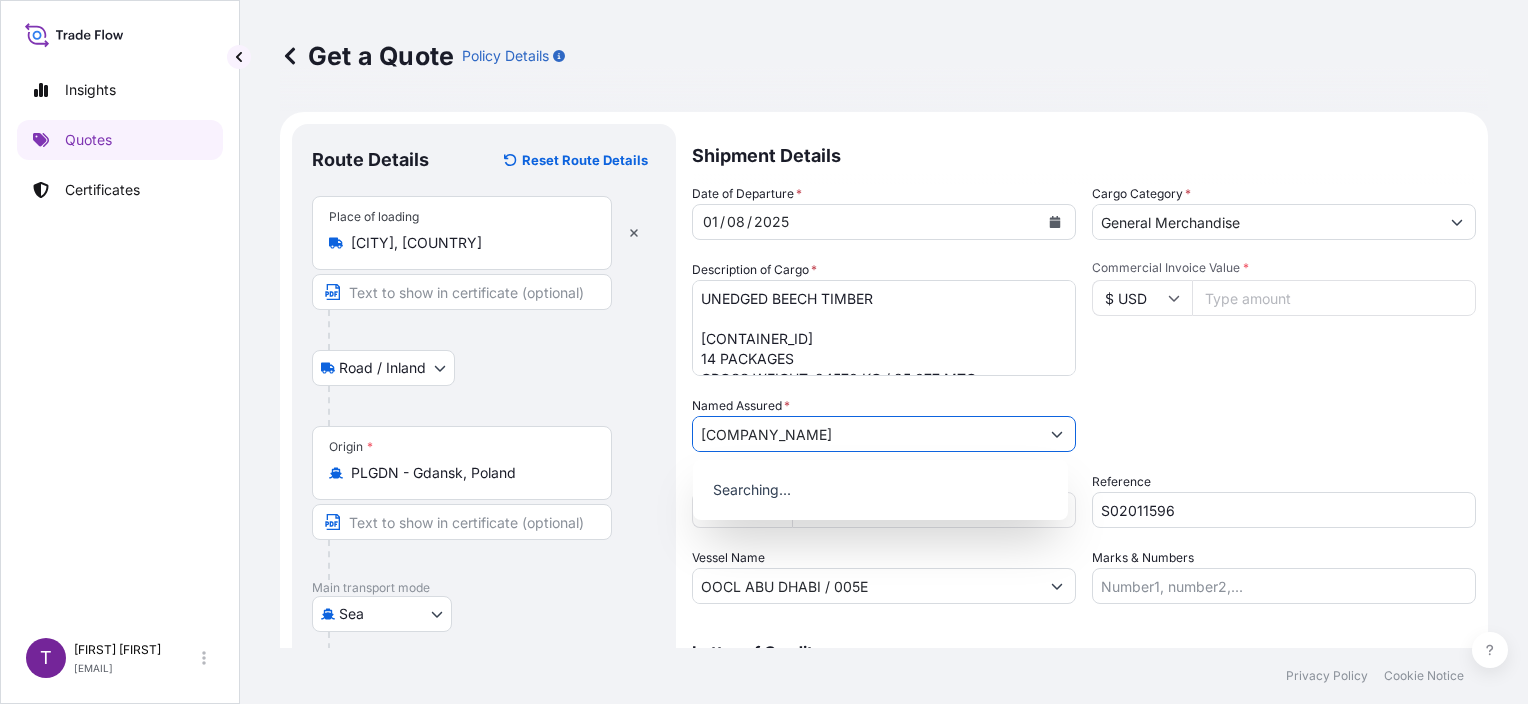 click on "[COMPANY_NAME]" at bounding box center (866, 434) 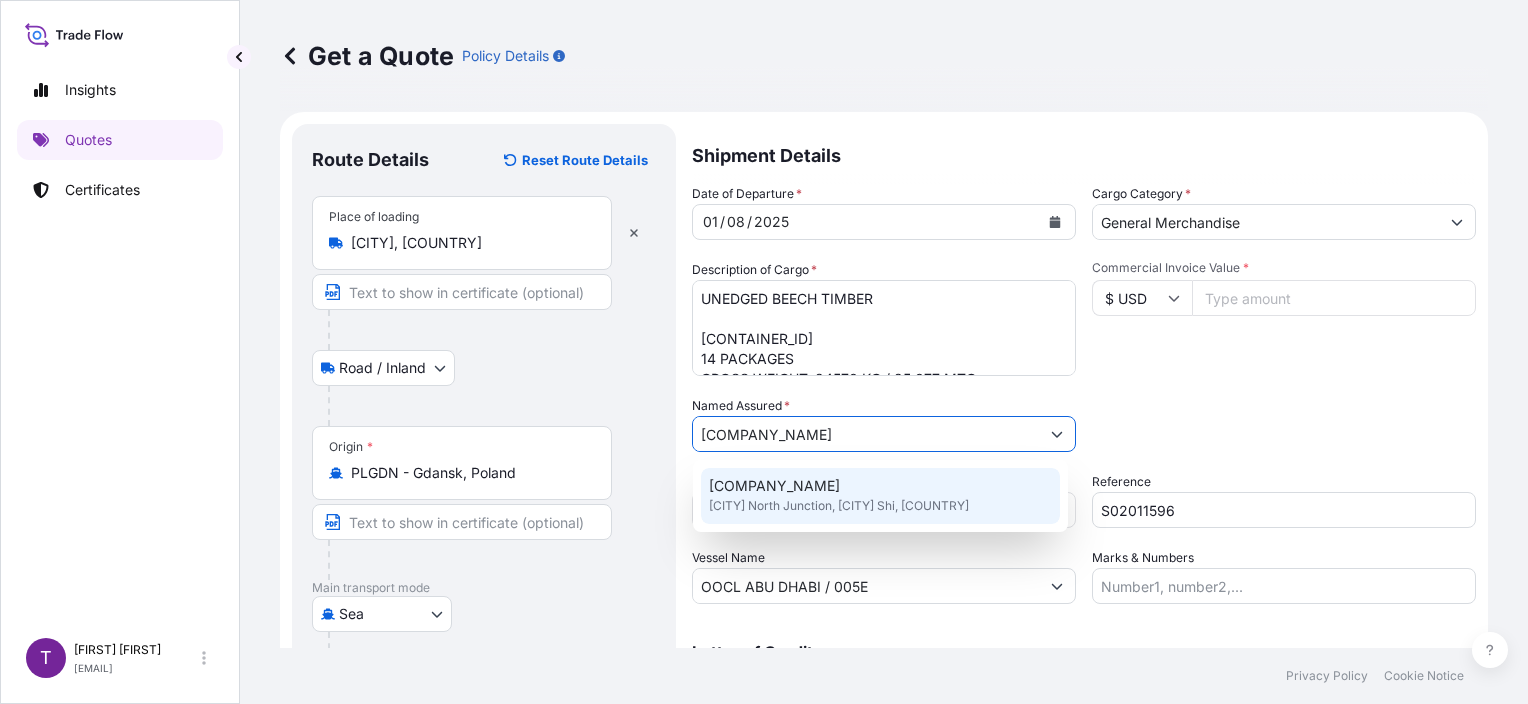 click on "[COMPANY_NAME]" at bounding box center [774, 486] 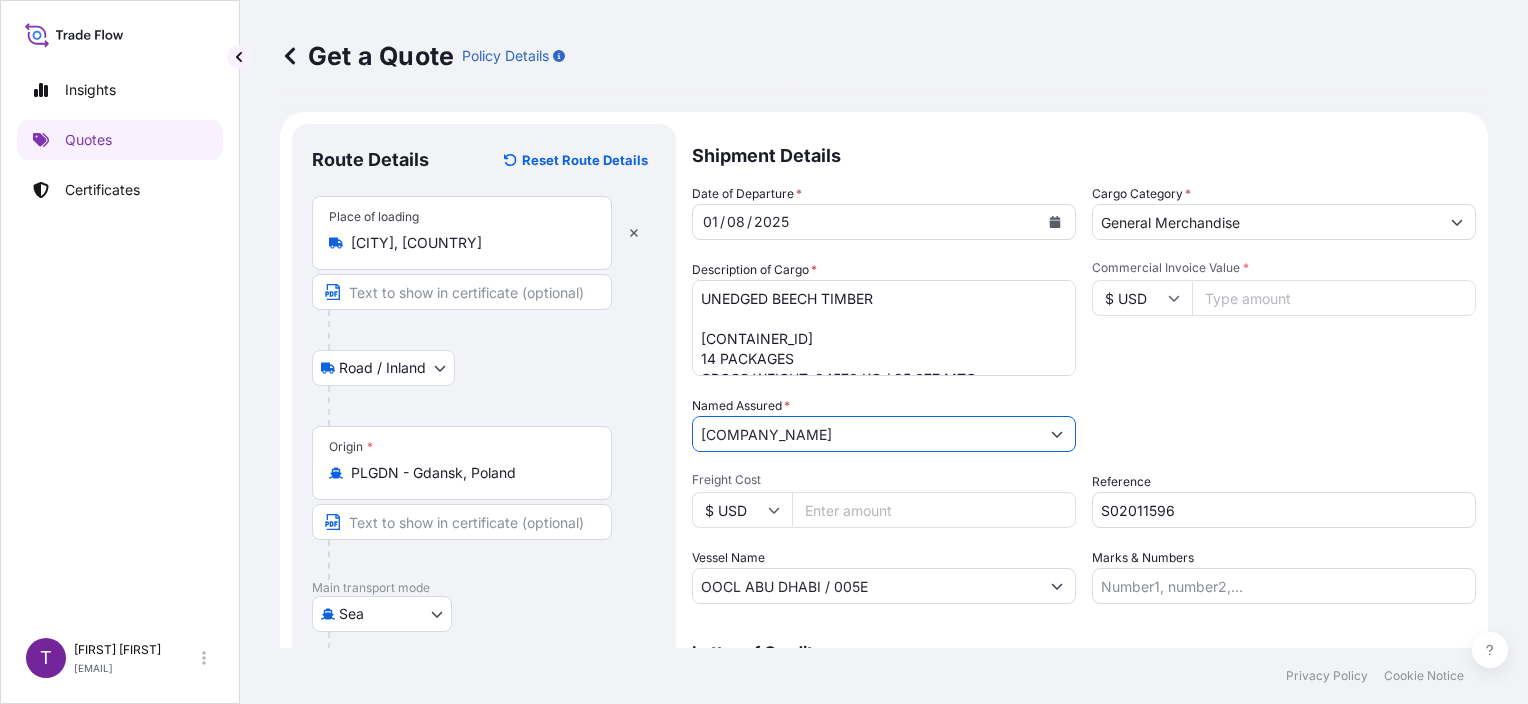 type on "[COMPANY_NAME]" 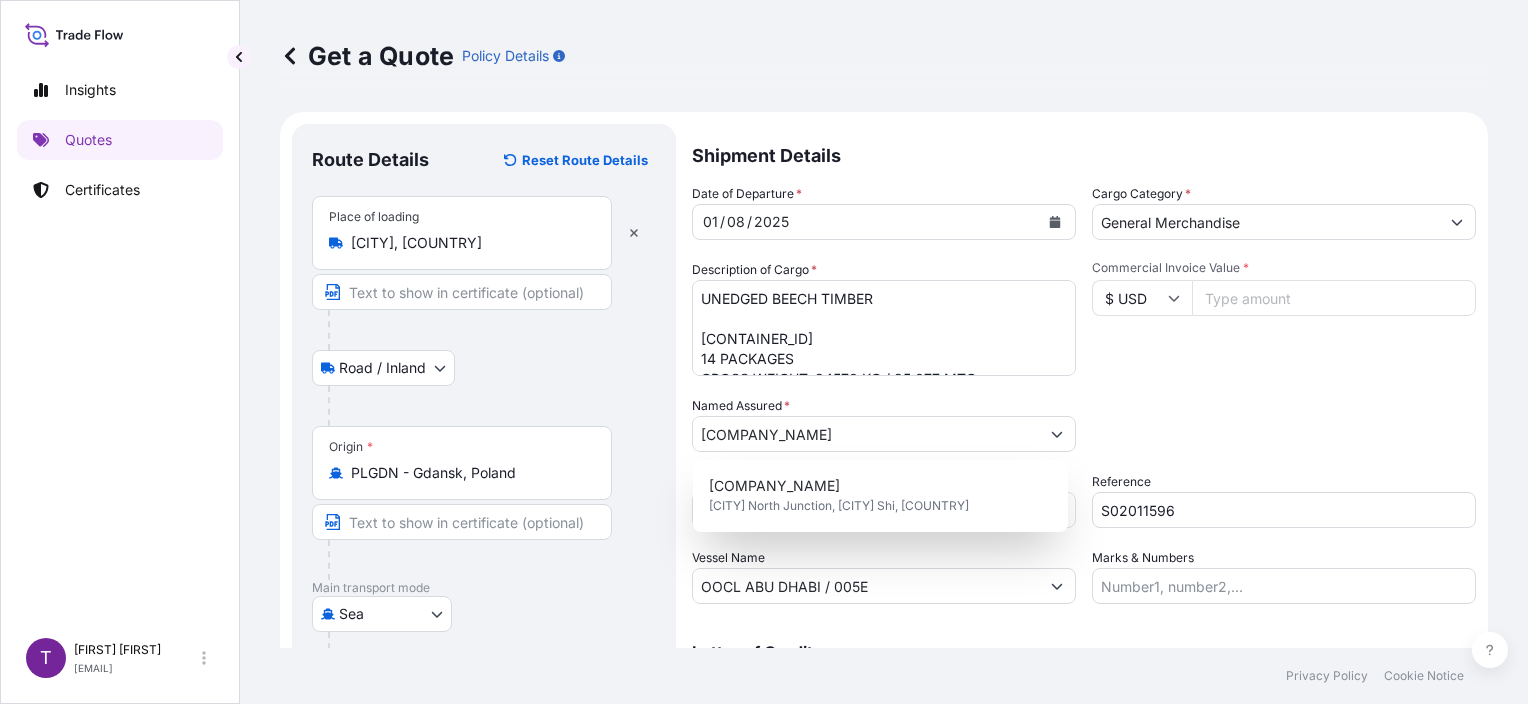 click on "Commercial Invoice Value   *" at bounding box center [1334, 298] 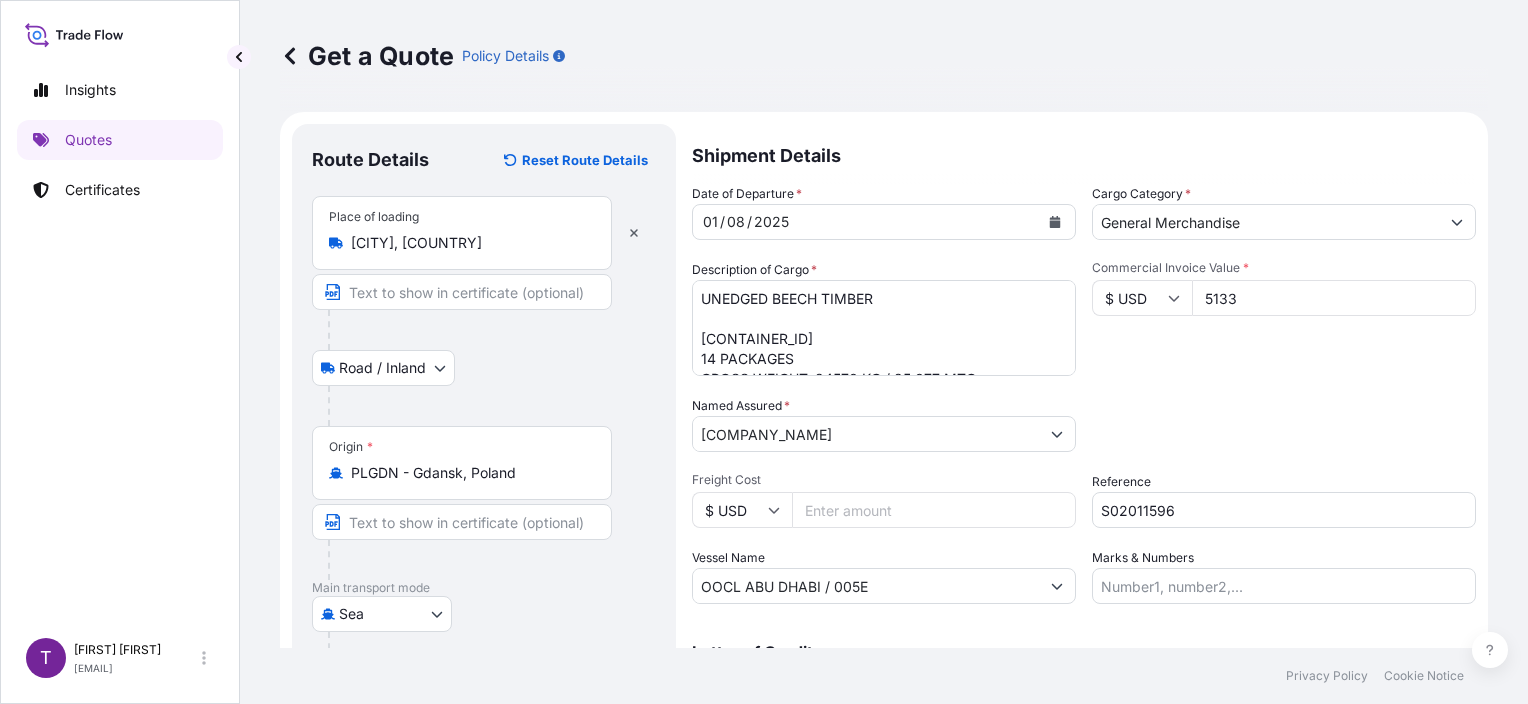 type on "51334" 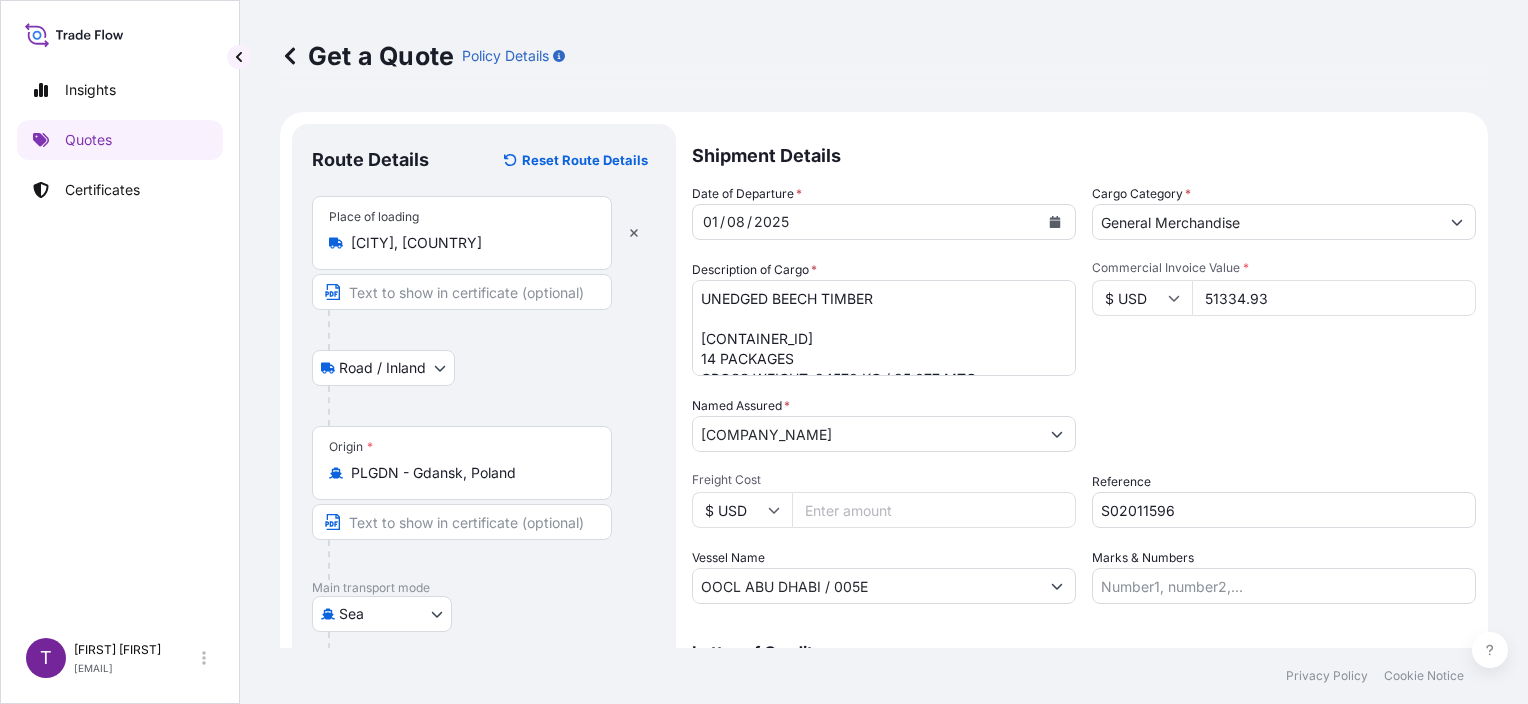 type on "51334.93" 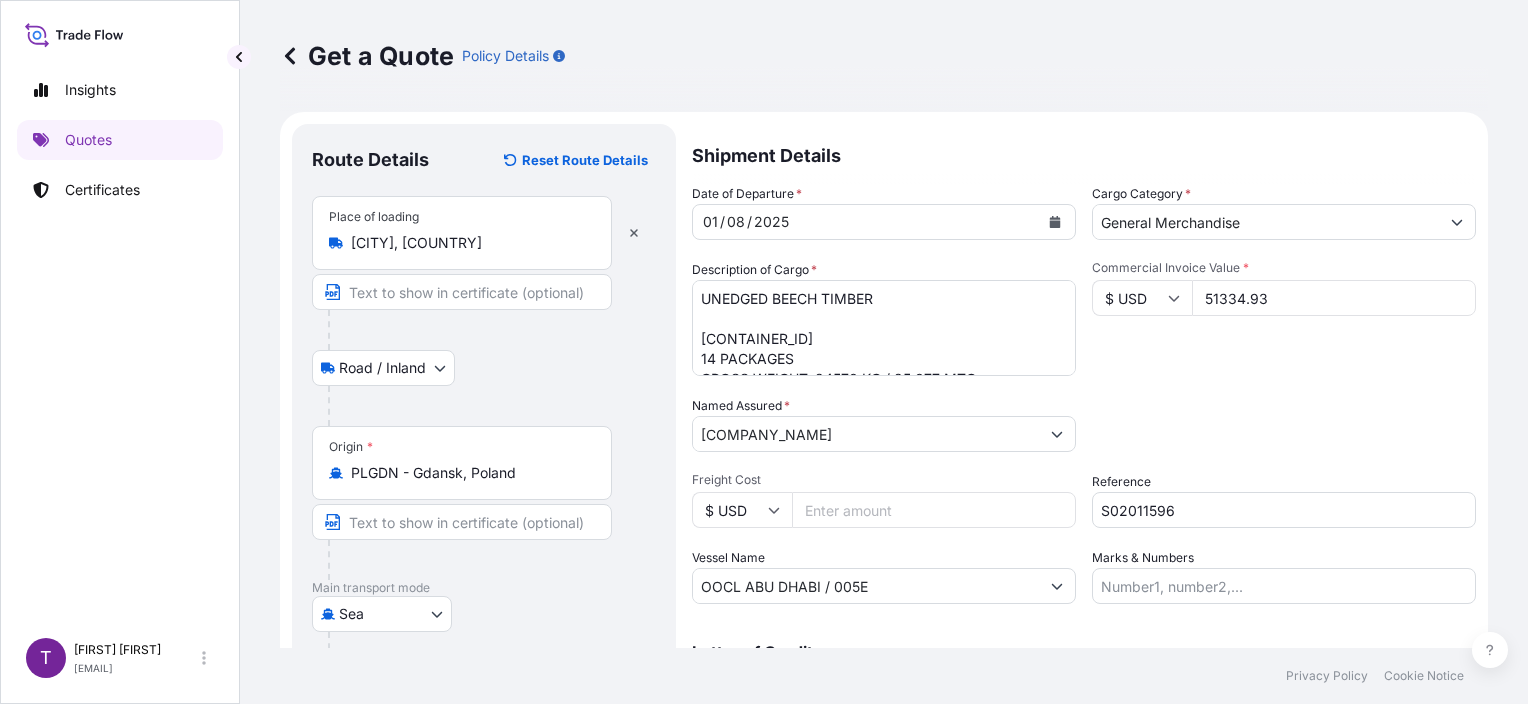click on "Commercial Invoice Value   * $ USD 51334.93" at bounding box center [1284, 318] 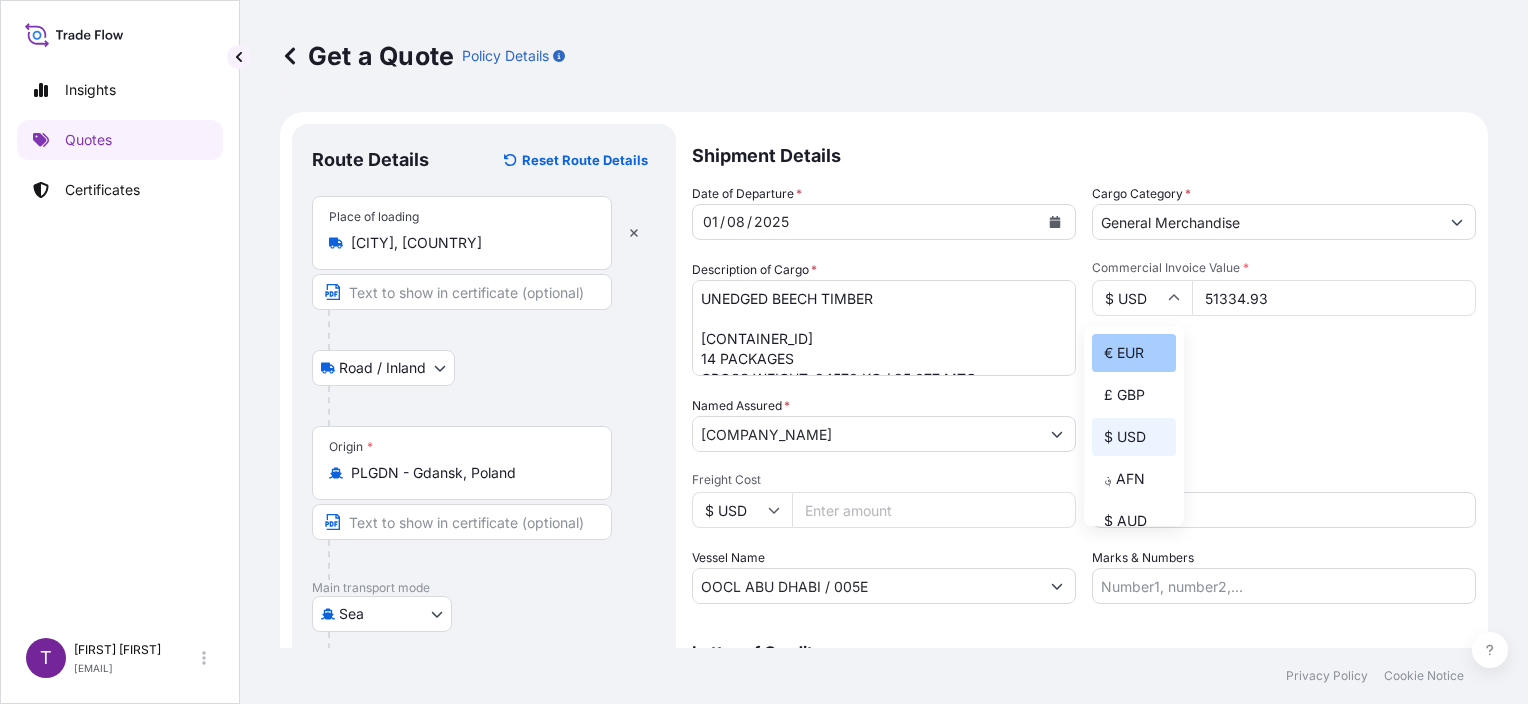 click on "€ EUR" at bounding box center [1134, 353] 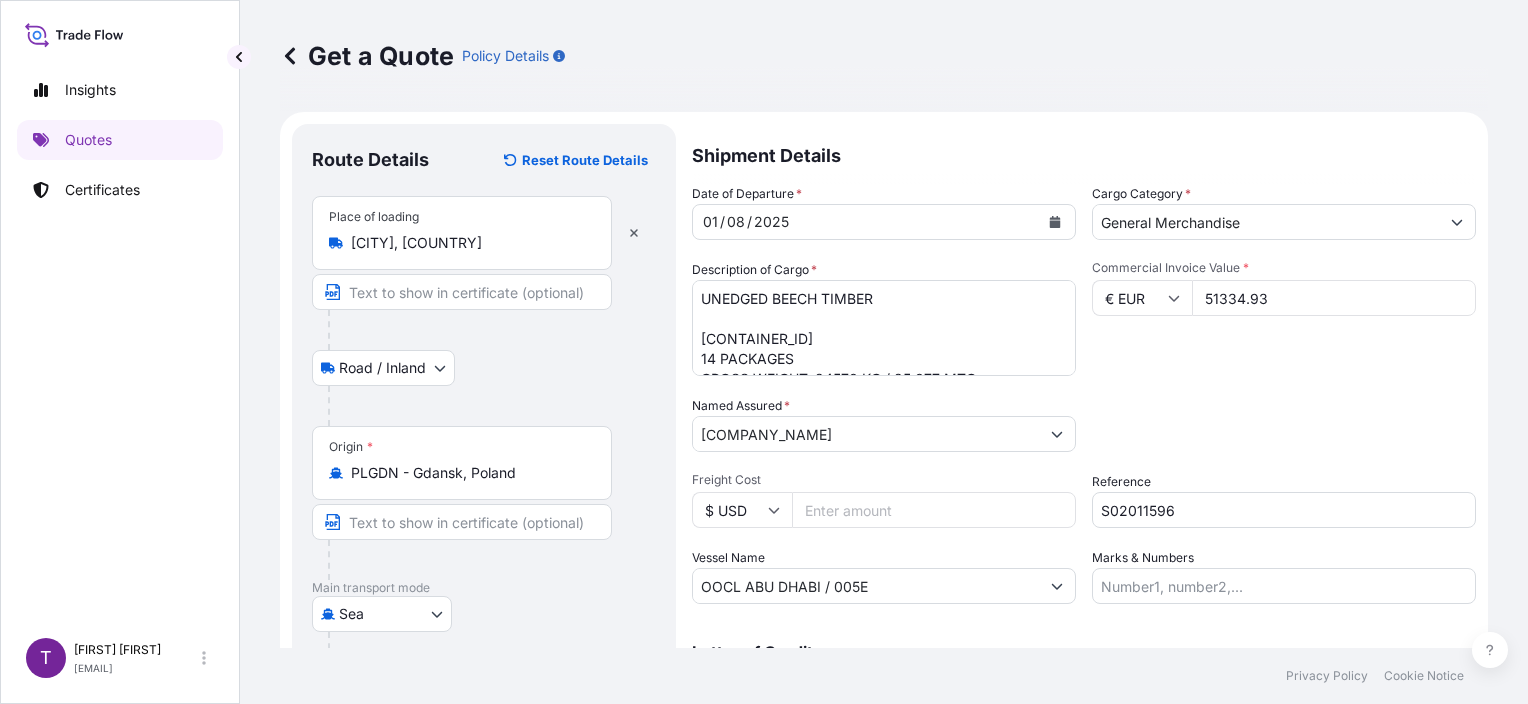 click on "Date of Departure * [DATE] Cargo Category * General Merchandise Description of Cargo * UNEDGED BEECH TIMBER
[CONTAINER_ID]
14 PACKAGES
GROSS WEIGHT: 24570 KG / 25,077 MTQ
[CONTAINER_ID]
16 PACKAGES
GROSS WEIGHT: 25800 KG / 27,231 MTQ
[CONTAINER_ID]
16 PACKAGES
GROSS WEIGHT: 25400 KG / 29,030 MTQ
[CONTAINER_ID]
16 PACKAGES
GROSS WEIGHT: 25280 KG / 28,386 MTQ Commercial Invoice Value   * € EUR 51334.93 Named Assured * DONGYING ZHUOLAI WOOD CO., LTD Packing Category Type to search a container mode Please select a primary mode of transportation first. Freight Cost   $ USD Reference S02011596 Vessel Name OOCL ABU DHABI / 005E Marks & Numbers" at bounding box center [1084, 394] 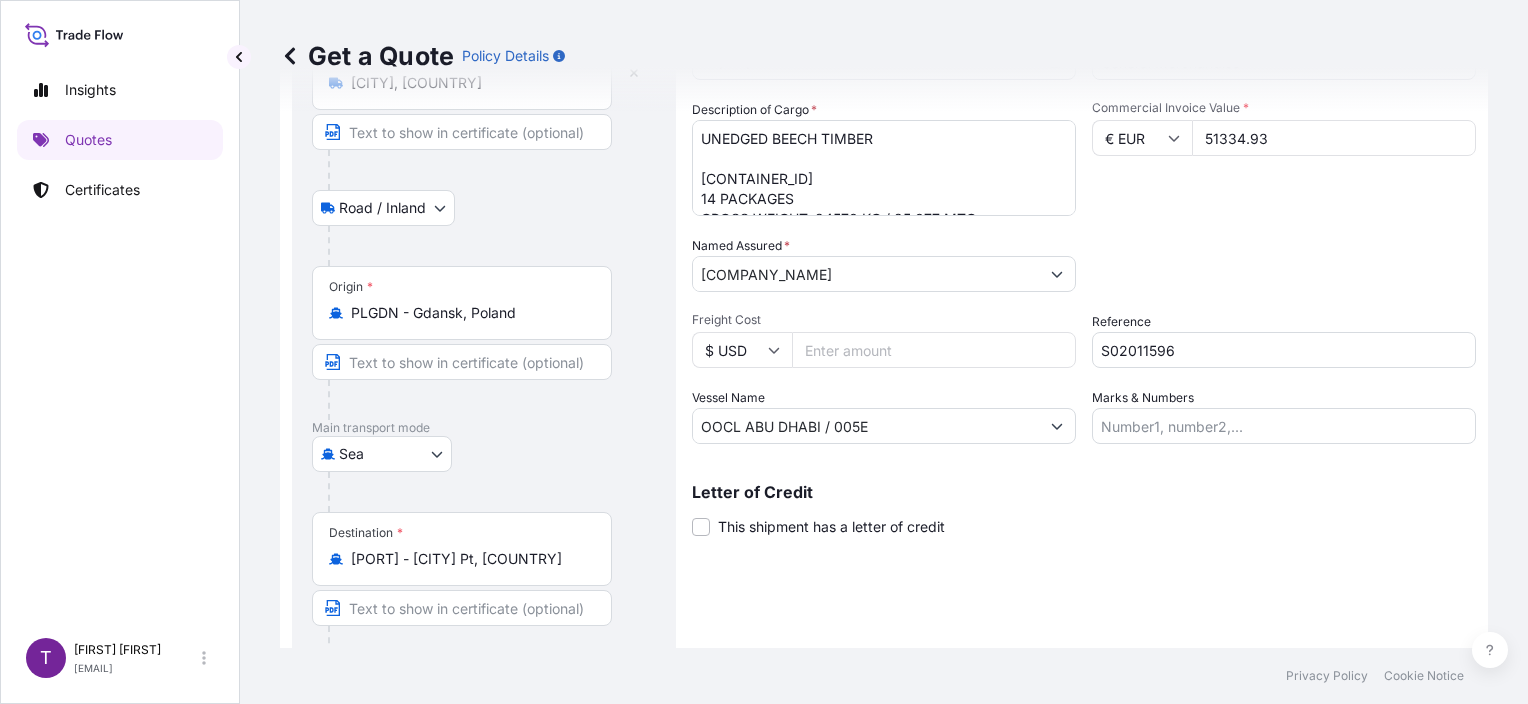 scroll, scrollTop: 0, scrollLeft: 0, axis: both 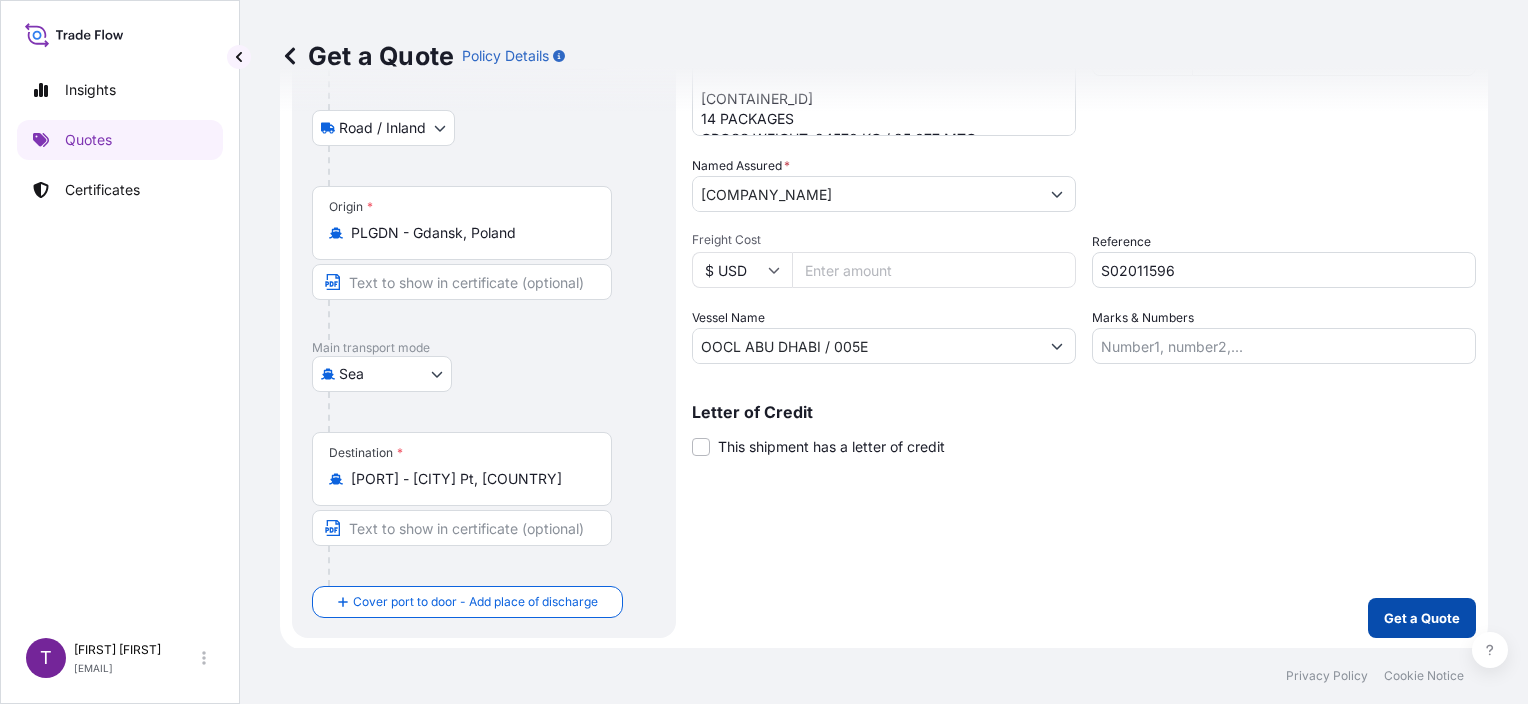 click on "Get a Quote" at bounding box center (1422, 618) 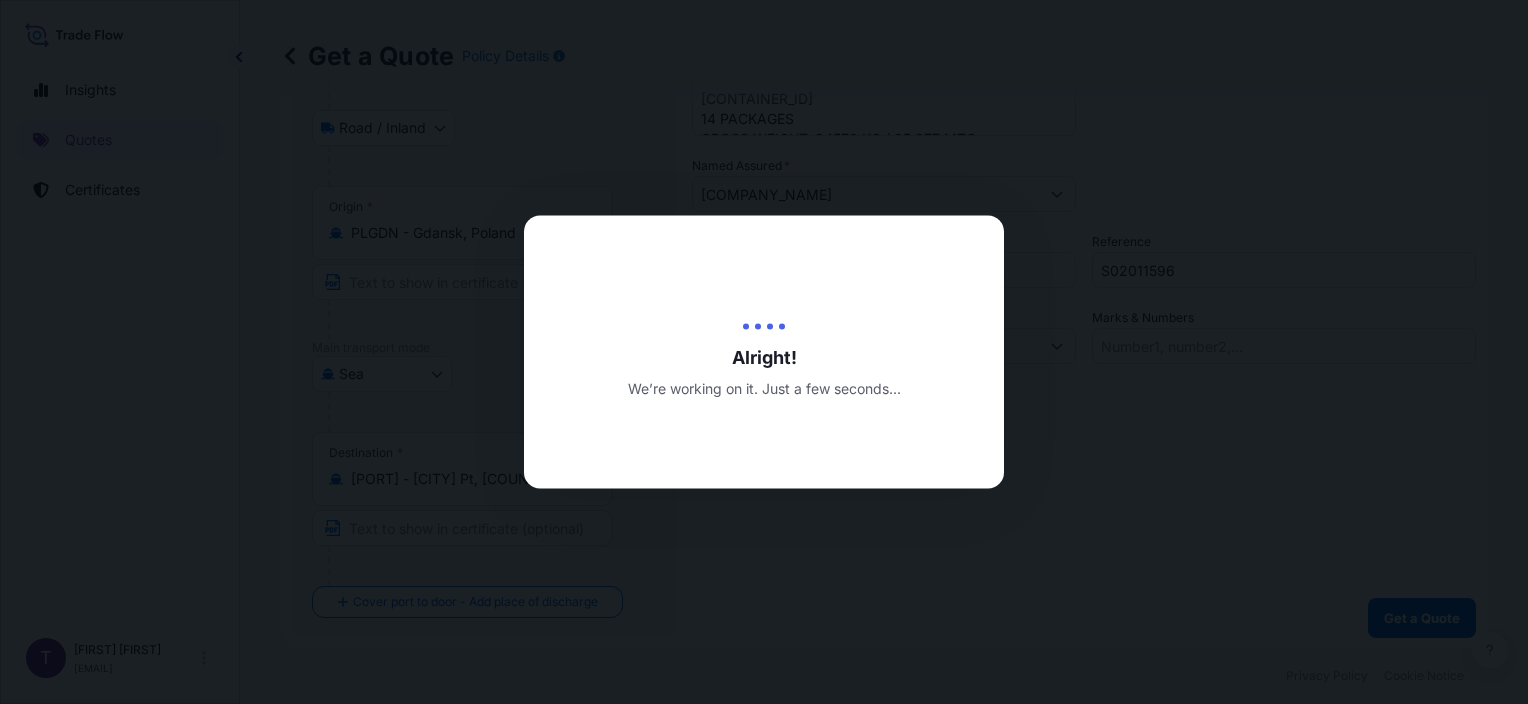 scroll, scrollTop: 0, scrollLeft: 0, axis: both 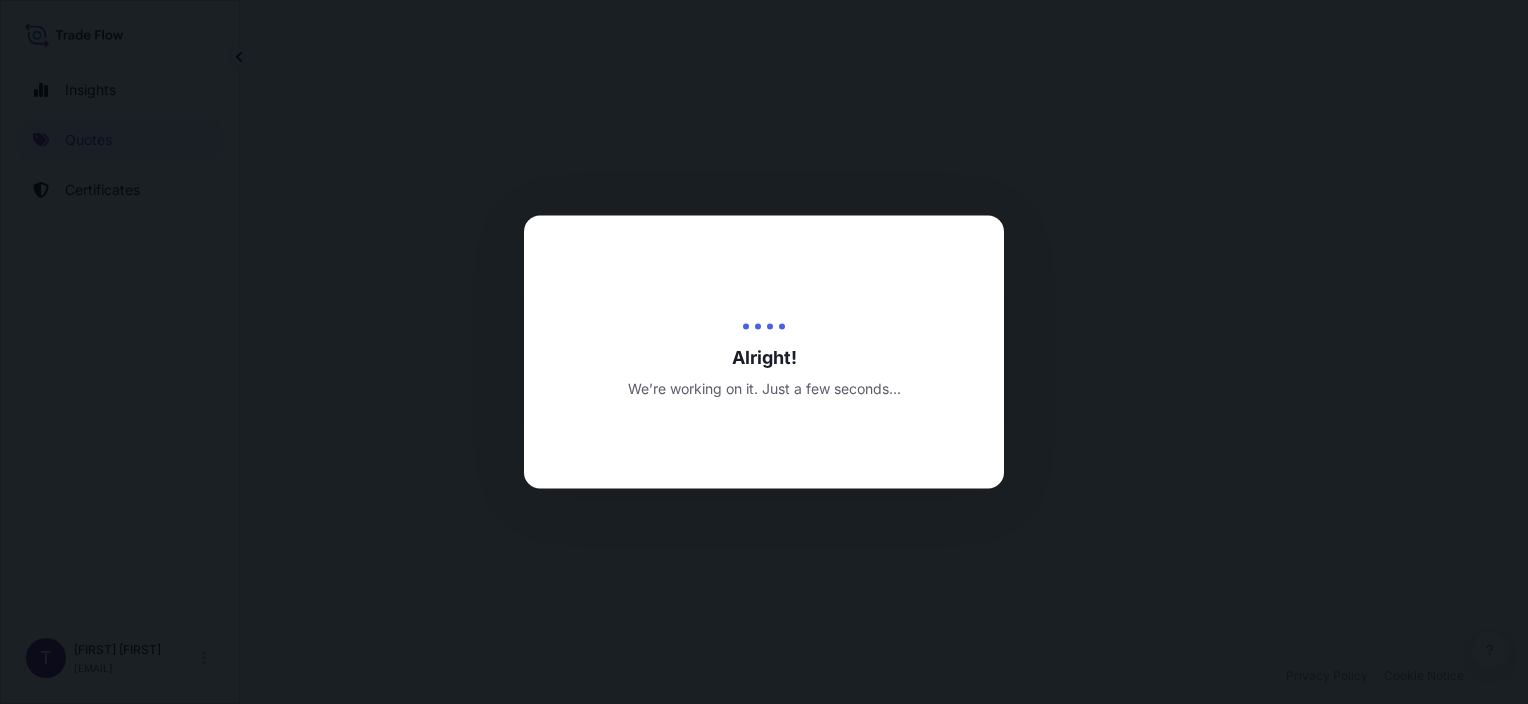 select on "Road / Inland" 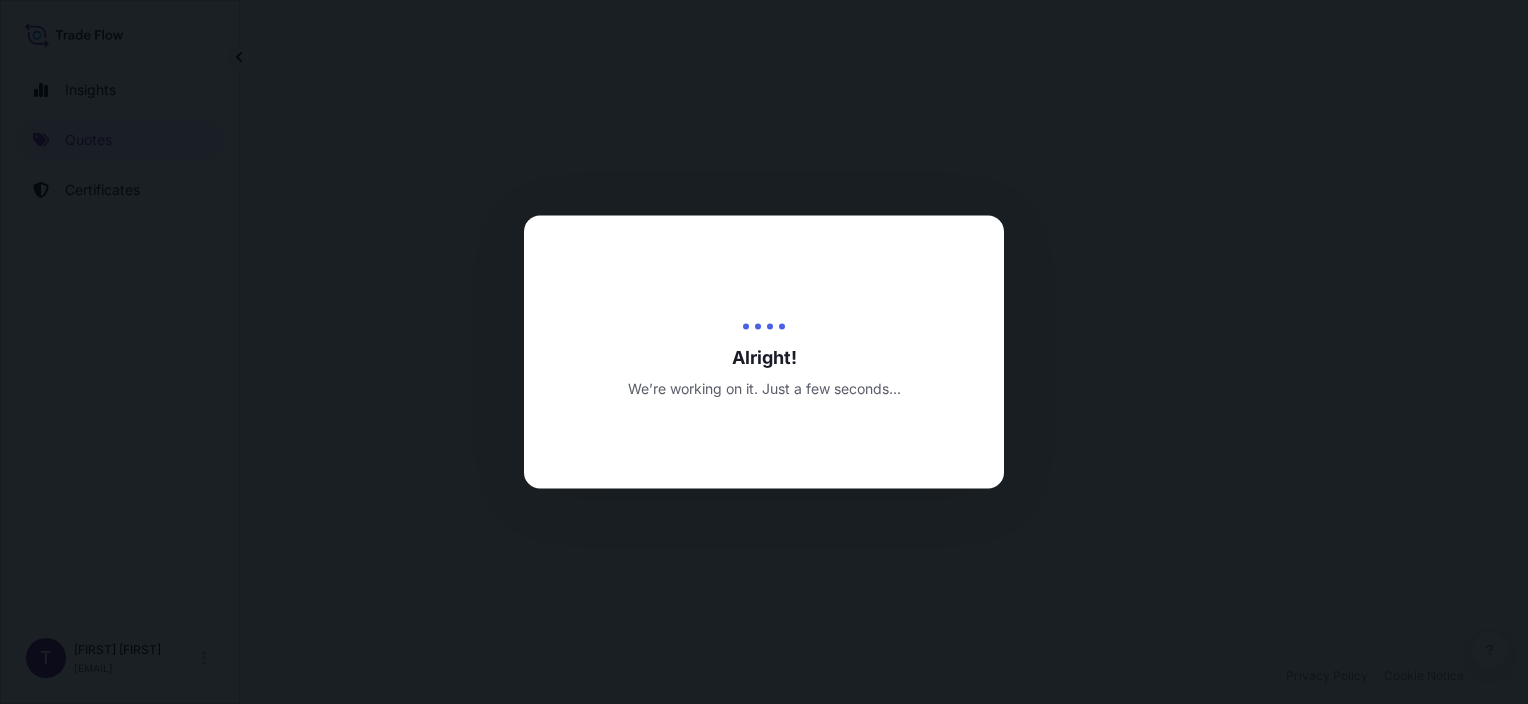 select on "Sea" 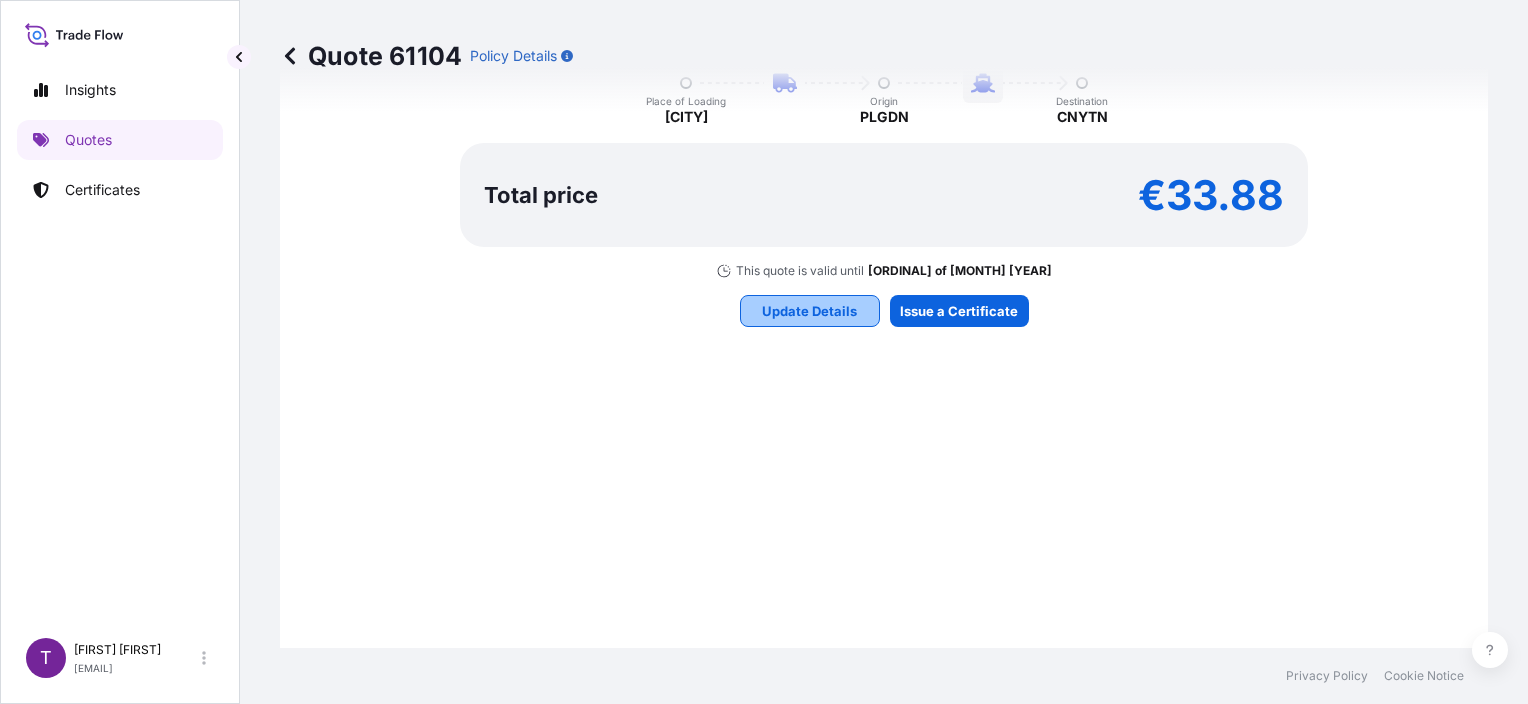 scroll, scrollTop: 1489, scrollLeft: 0, axis: vertical 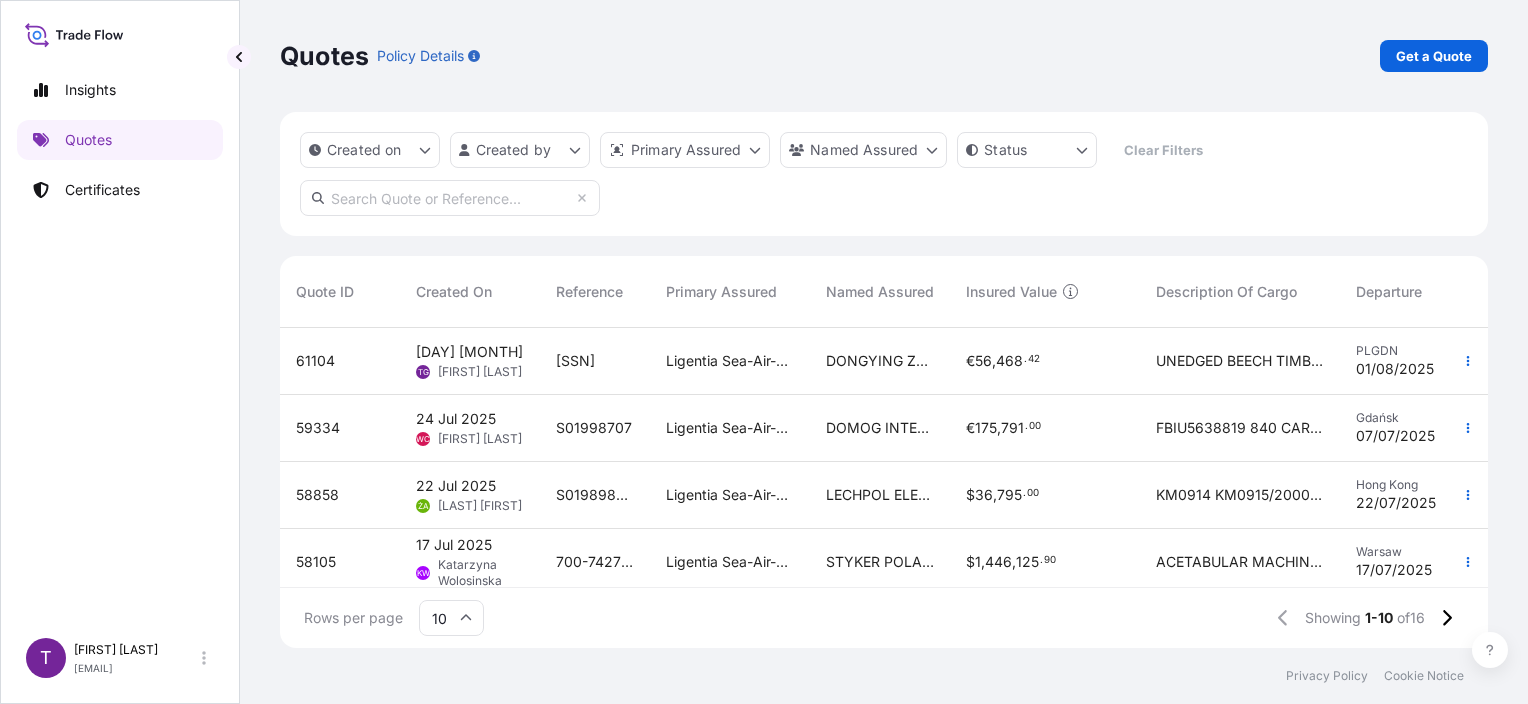 click on "[PRICE]" at bounding box center [1045, 361] 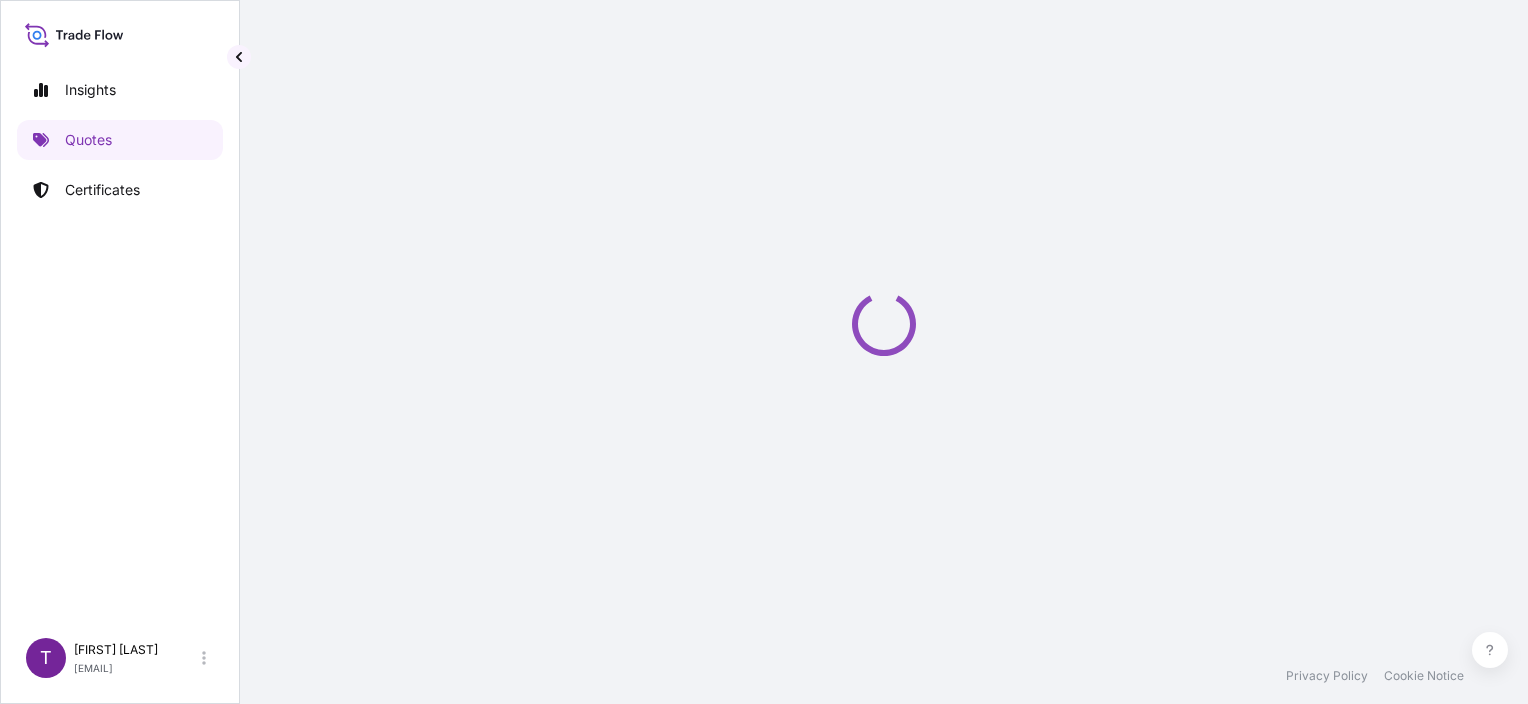 select on "Road / Inland" 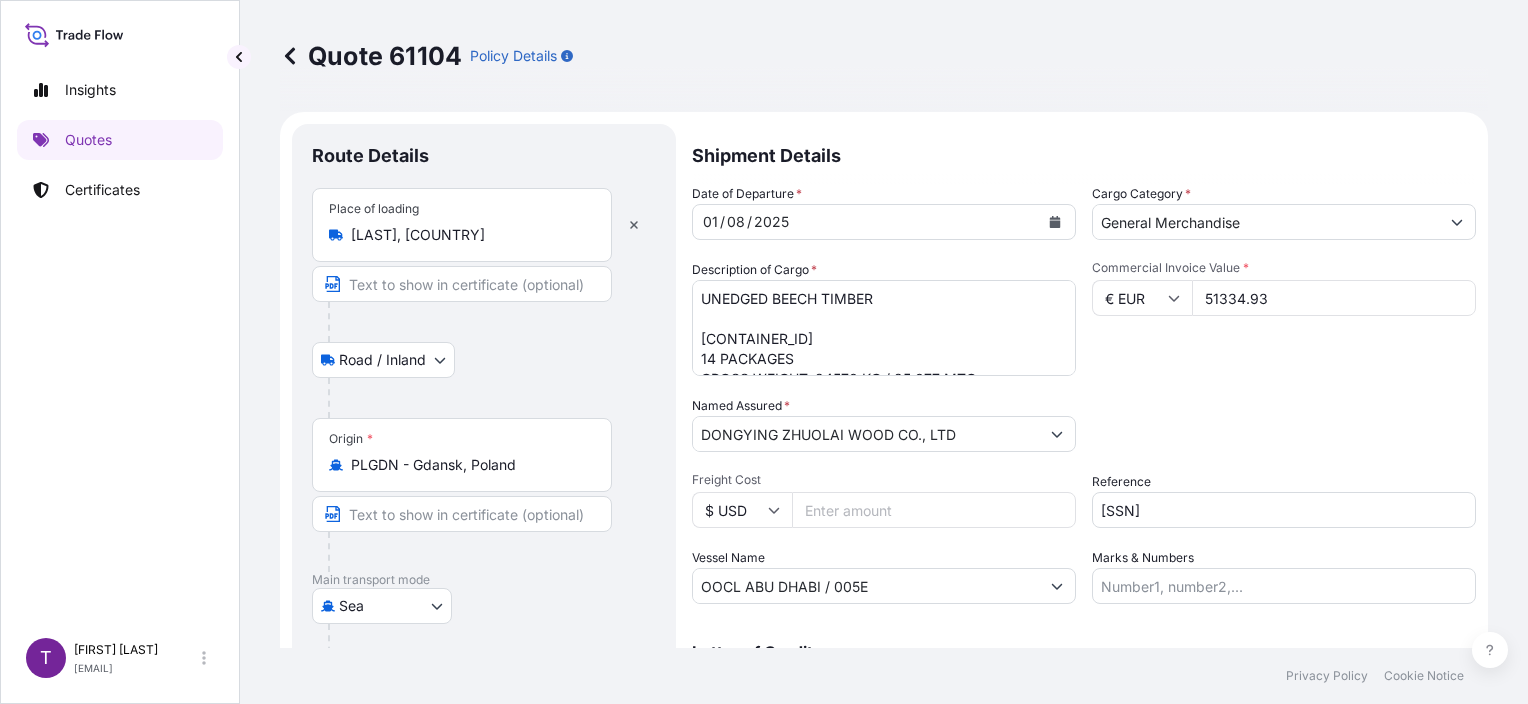 scroll, scrollTop: 0, scrollLeft: 0, axis: both 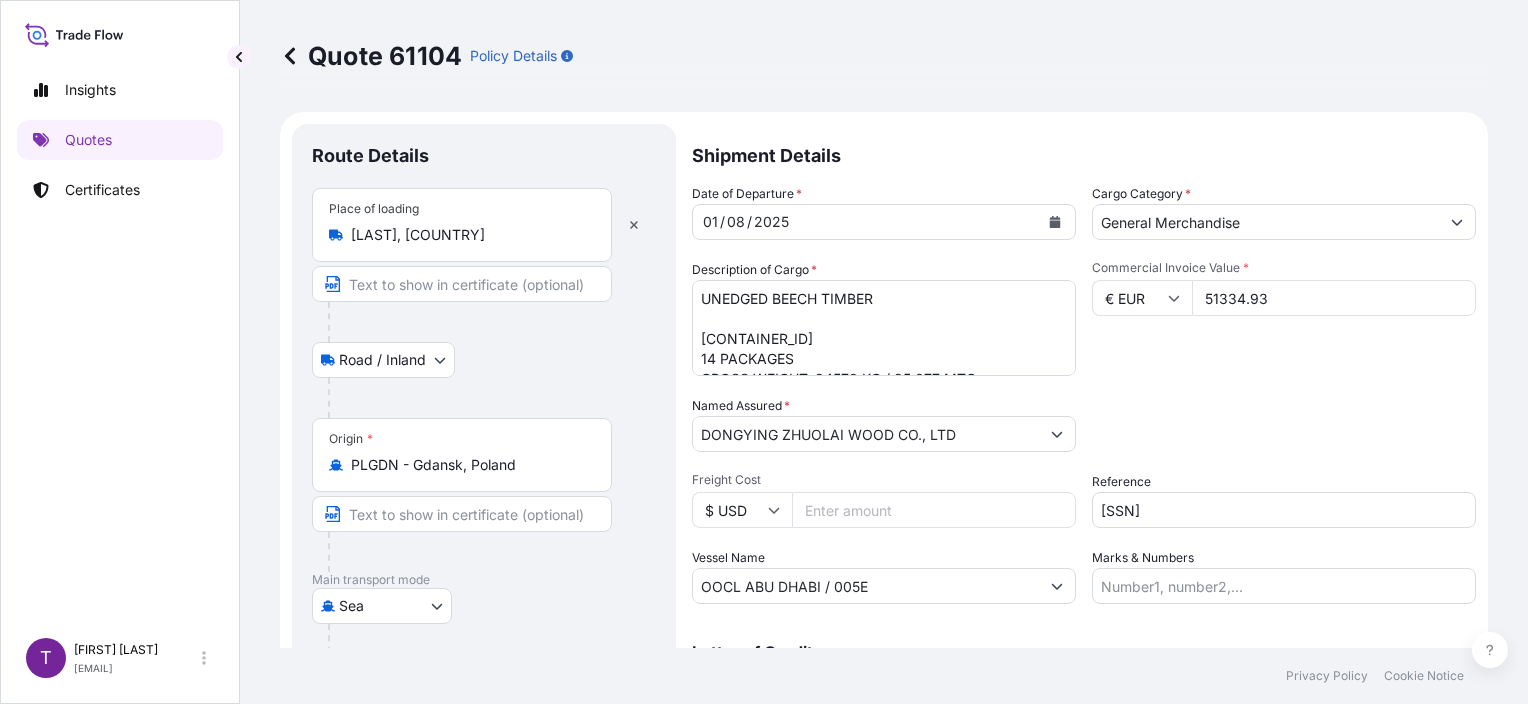 click on "UNEDGED BEECH TIMBER
[CONTAINER_ID]
14 PACKAGES
GROSS WEIGHT: 24570 KG / 25,077 MTQ
[CONTAINER_ID]
16 PACKAGES
GROSS WEIGHT: 25800 KG / 27,231 MTQ
[CONTAINER_ID]
16 PACKAGES
GROSS WEIGHT: 25400 KG / 29,030 MTQ
[CONTAINER_ID]
16 PACKAGES
GROSS WEIGHT: 25280 KG / 28,386 MTQ" at bounding box center [884, 328] 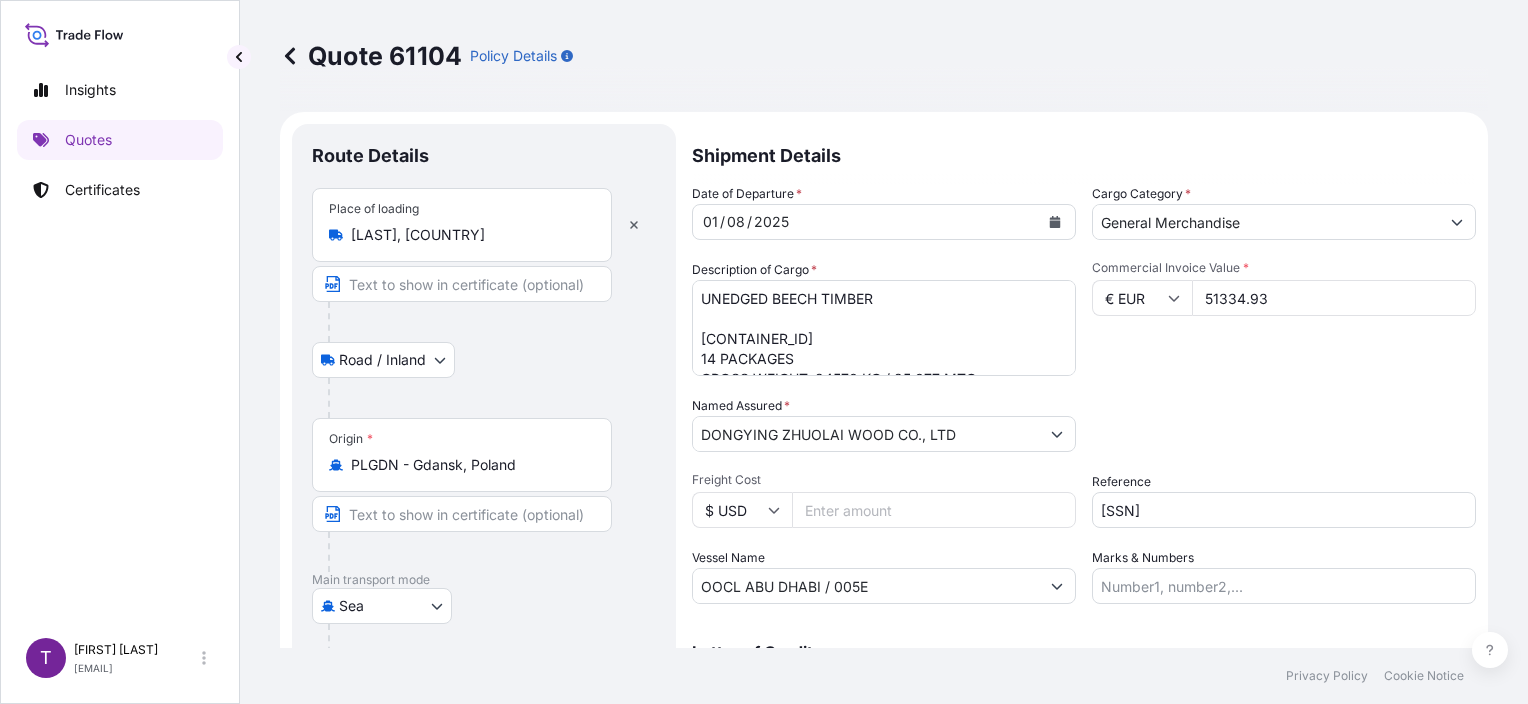 click on "UNEDGED BEECH TIMBER
[CONTAINER_ID]
14 PACKAGES
GROSS WEIGHT: 24570 KG / 25,077 MTQ
[CONTAINER_ID]
16 PACKAGES
GROSS WEIGHT: 25800 KG / 27,231 MTQ
[CONTAINER_ID]
16 PACKAGES
GROSS WEIGHT: 25400 KG / 29,030 MTQ
[CONTAINER_ID]
16 PACKAGES
GROSS WEIGHT: 25280 KG / 28,386 MTQ" at bounding box center (884, 328) 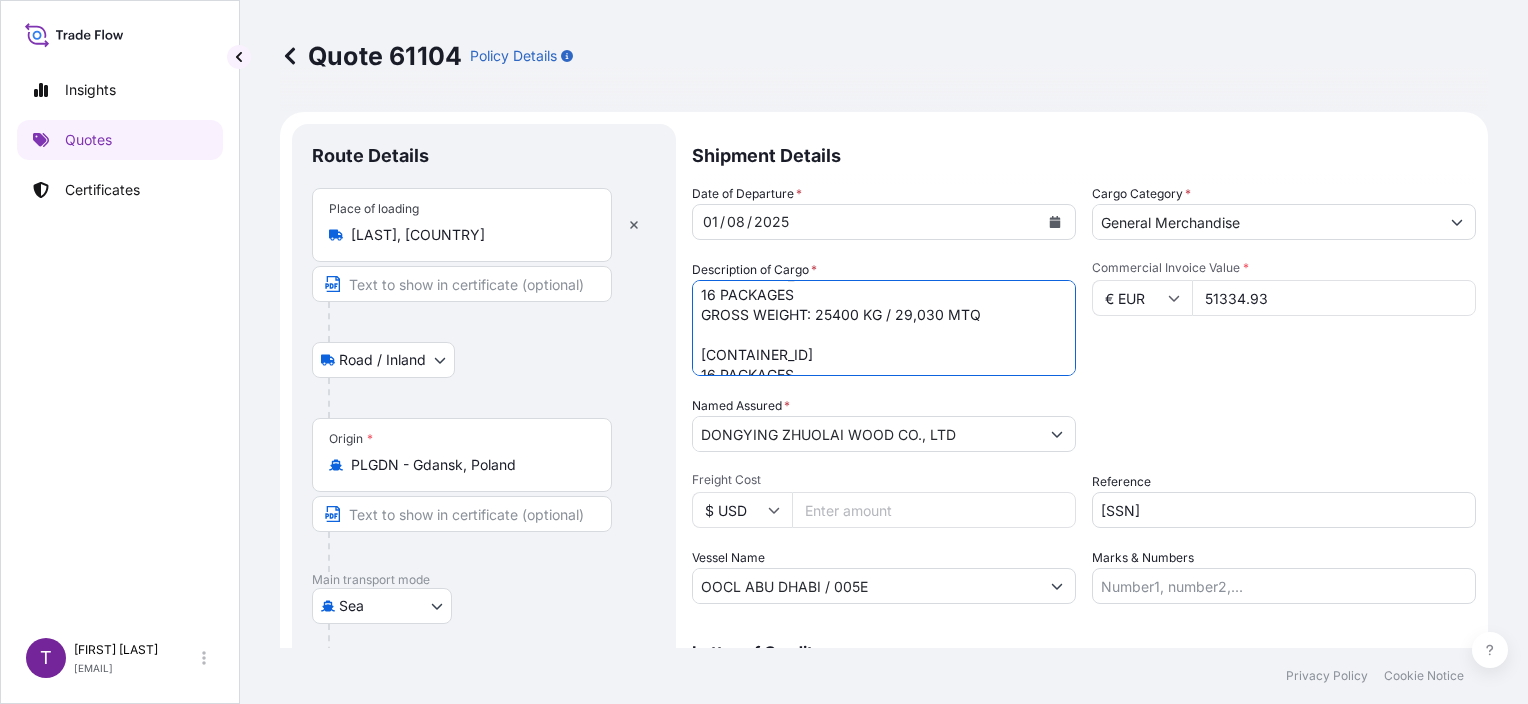 scroll, scrollTop: 261, scrollLeft: 0, axis: vertical 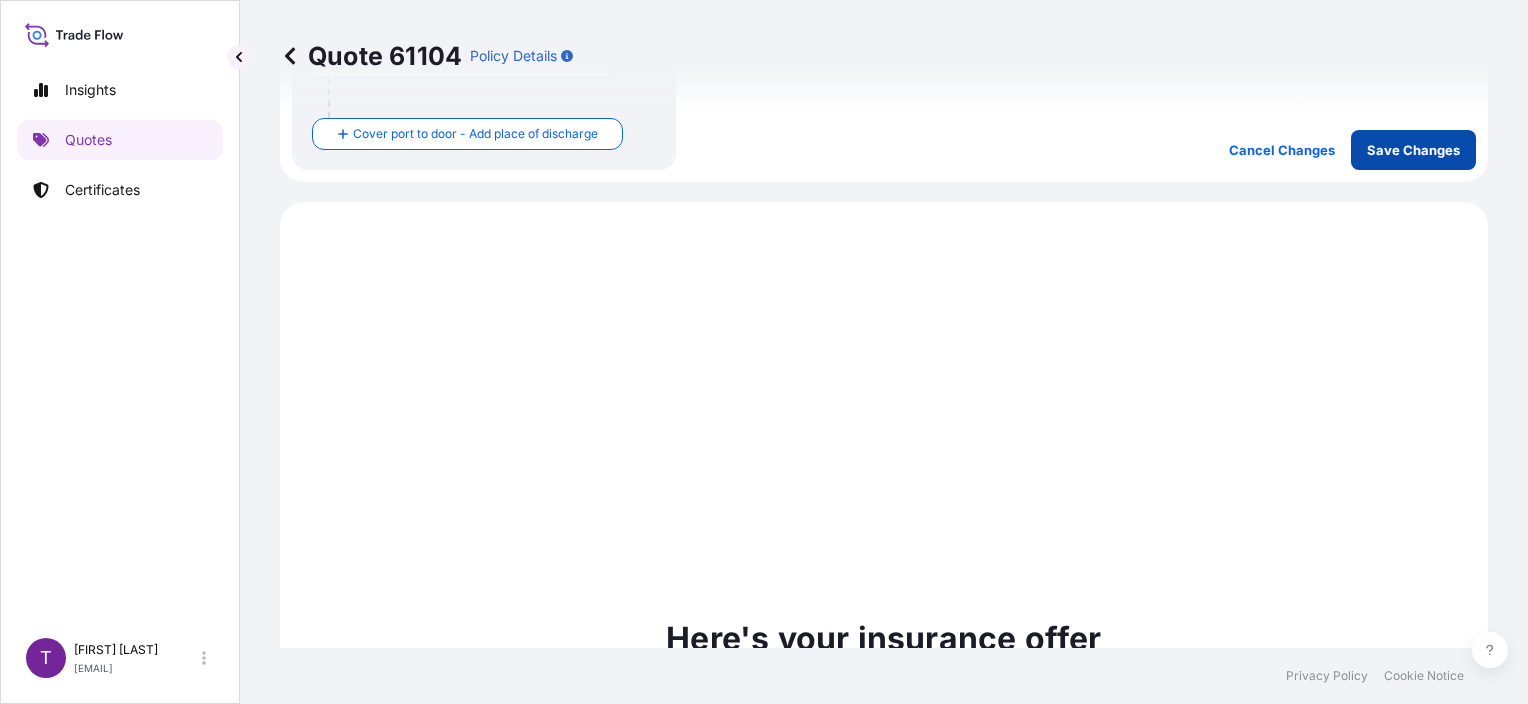 click on "Save Changes" at bounding box center [1413, 150] 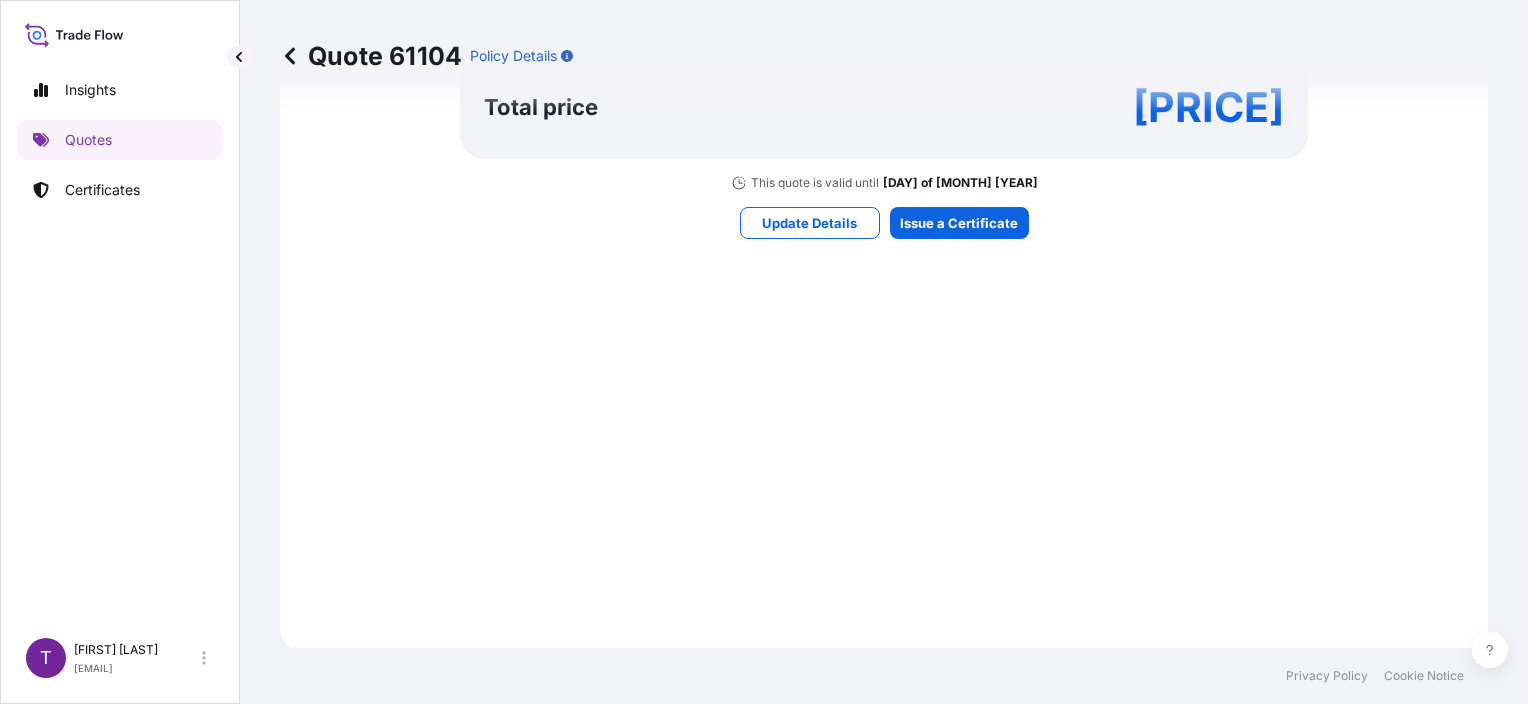 scroll, scrollTop: 1489, scrollLeft: 0, axis: vertical 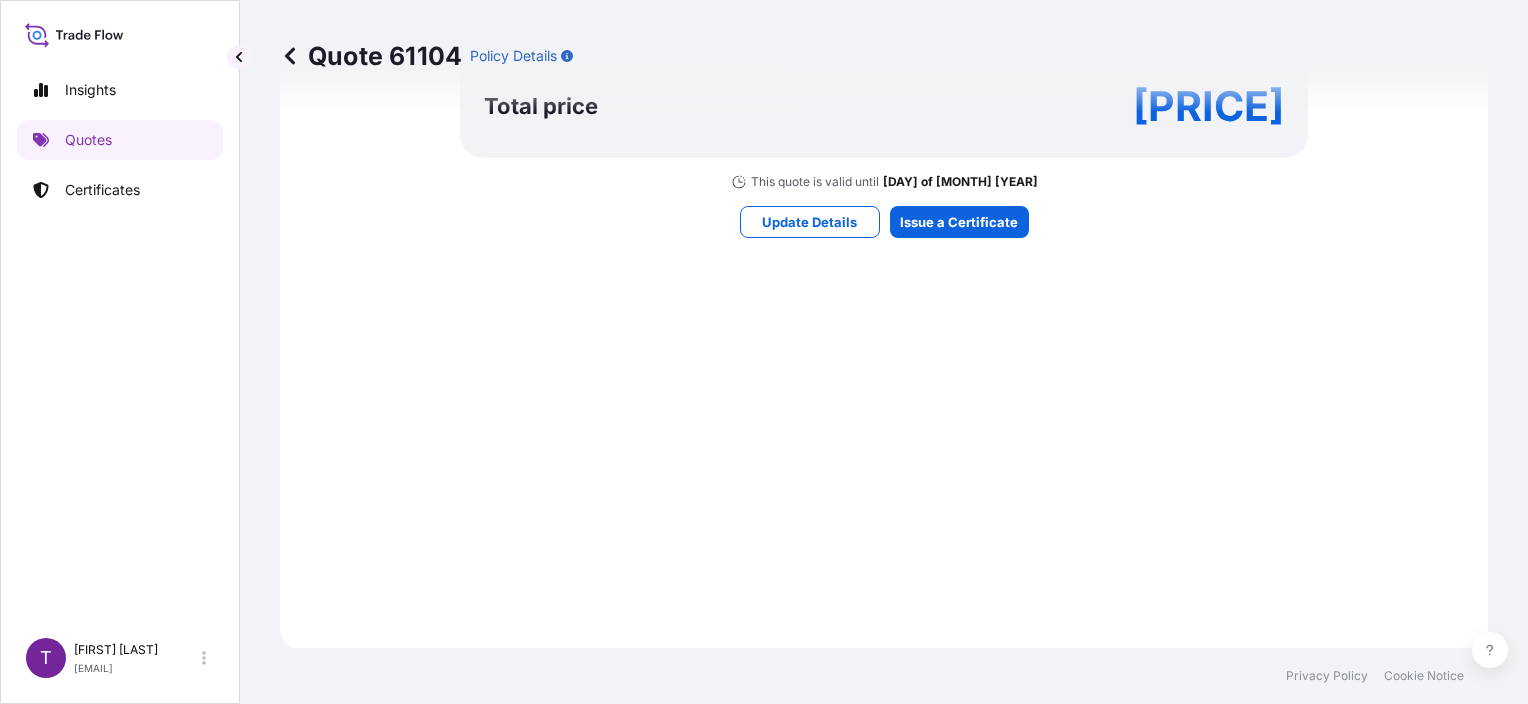 select on "Road / Inland" 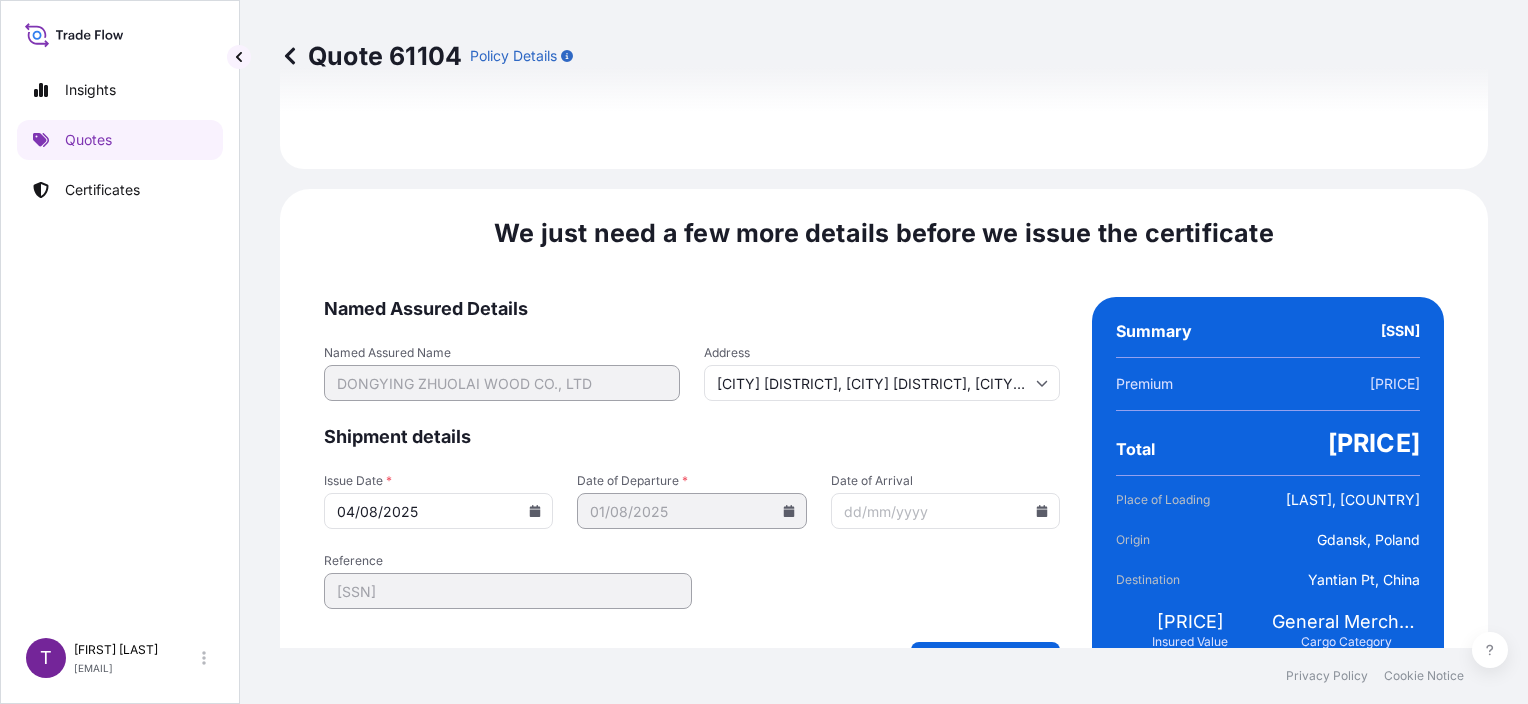 scroll, scrollTop: 2554, scrollLeft: 0, axis: vertical 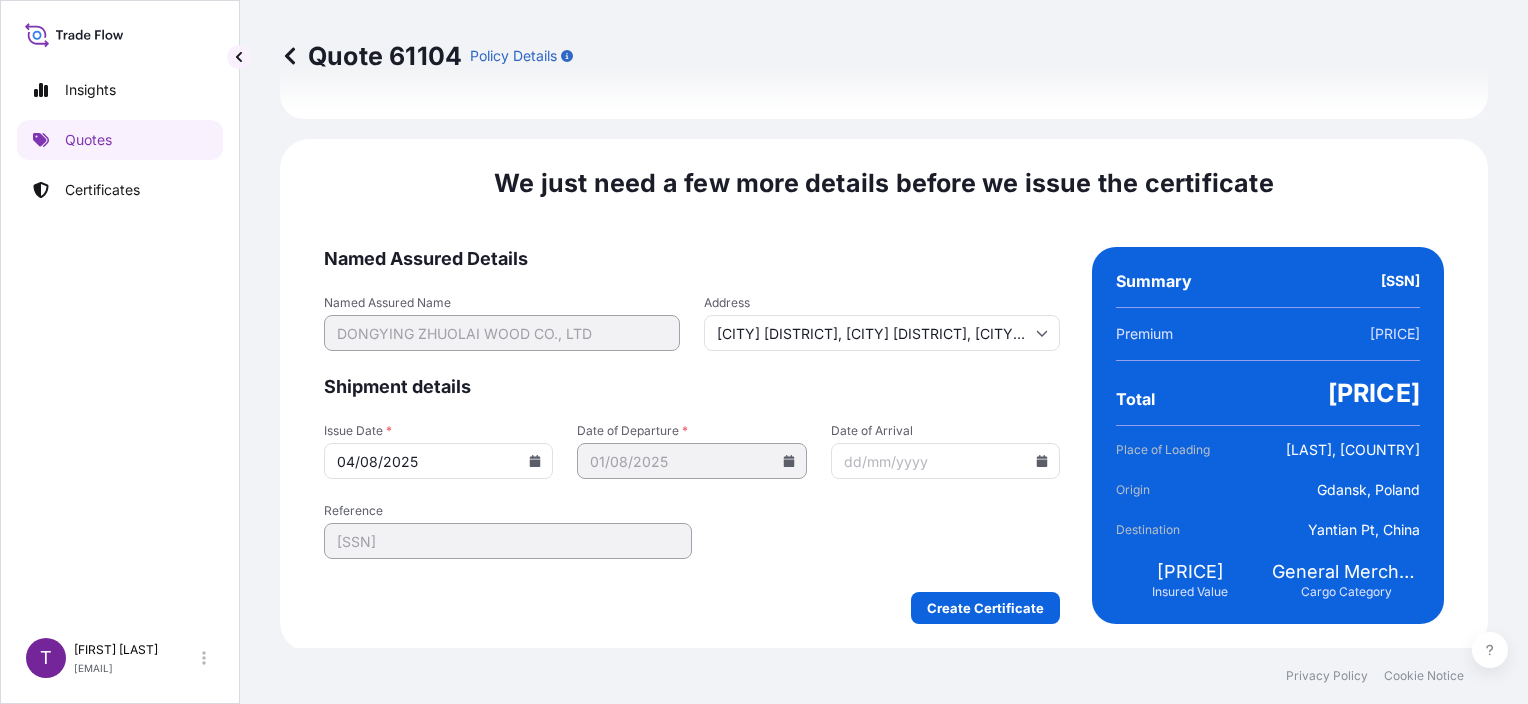 click on "04/08/2025" at bounding box center (438, 461) 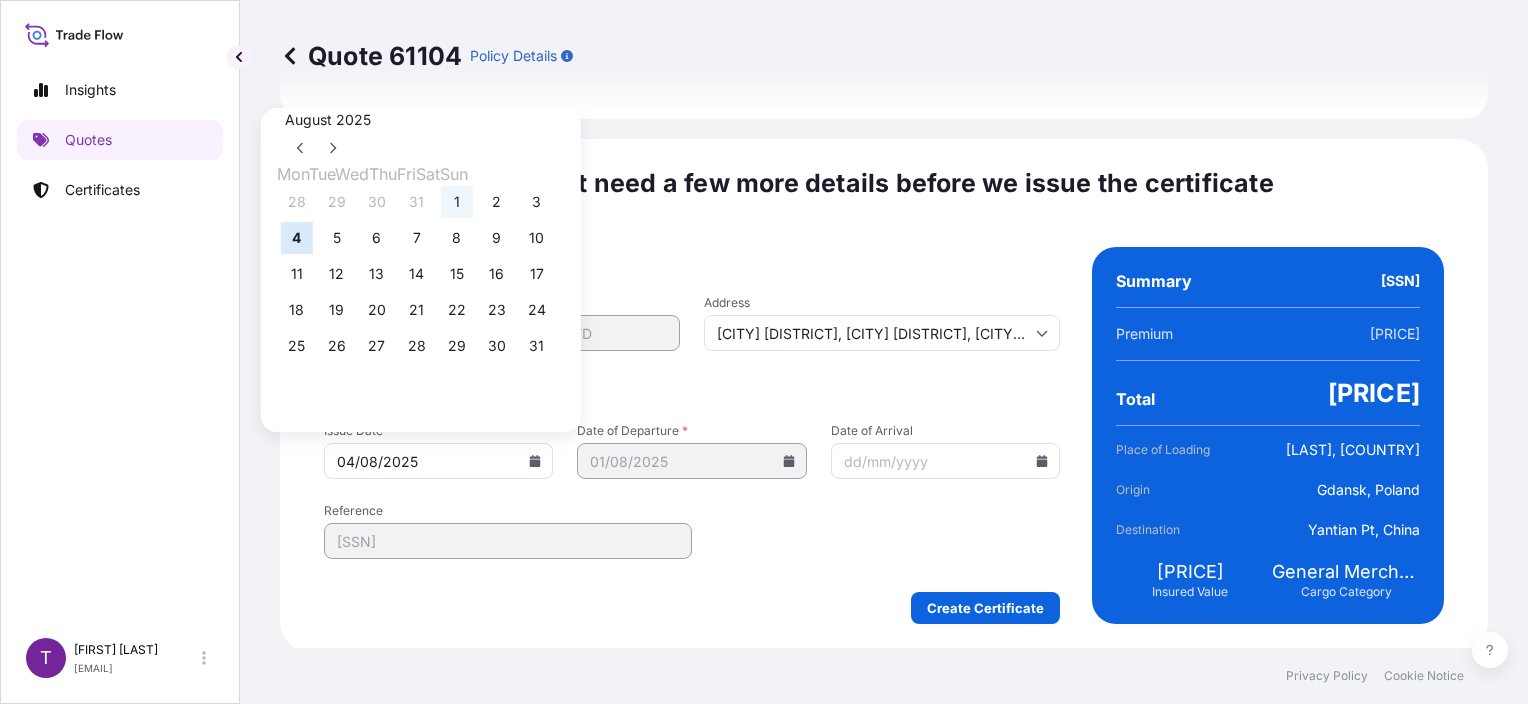 click on "1" at bounding box center (457, 202) 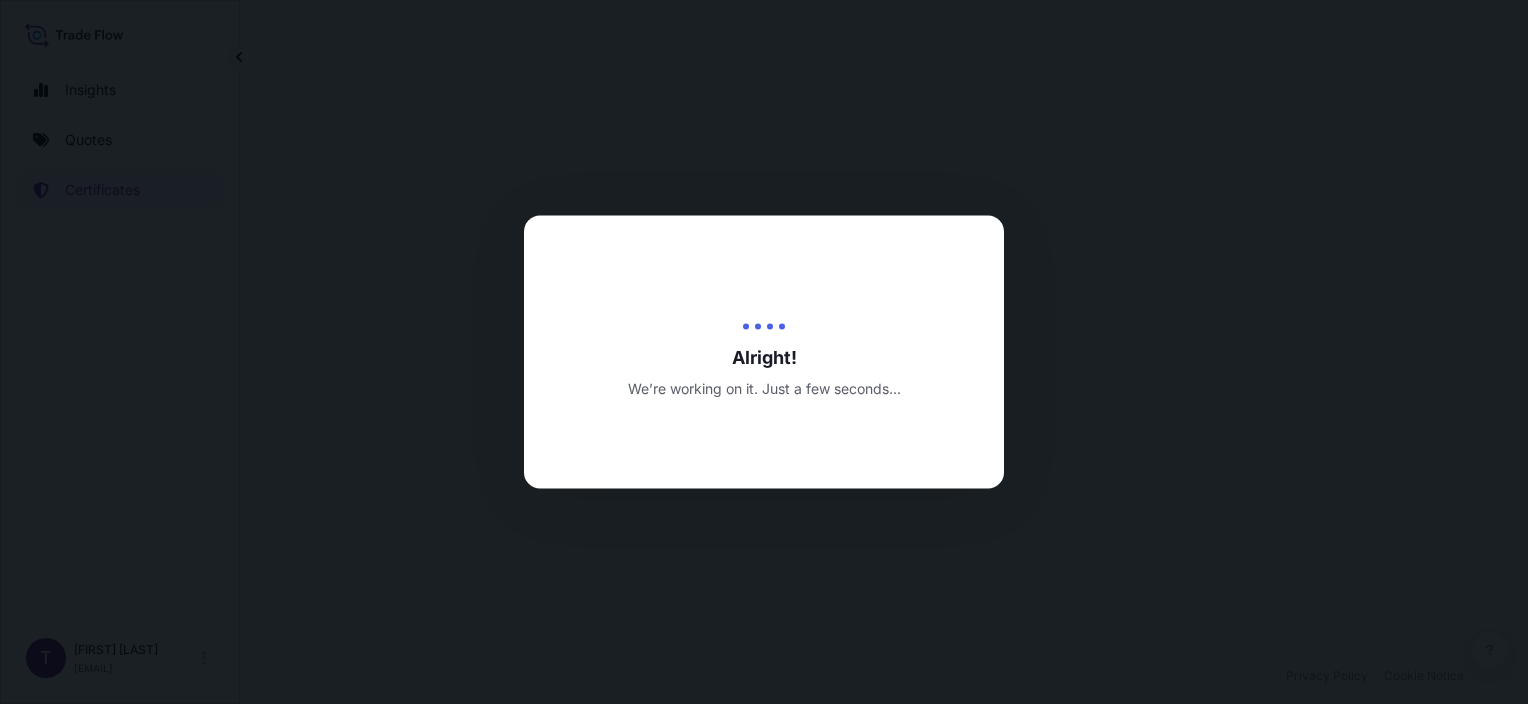 scroll, scrollTop: 0, scrollLeft: 0, axis: both 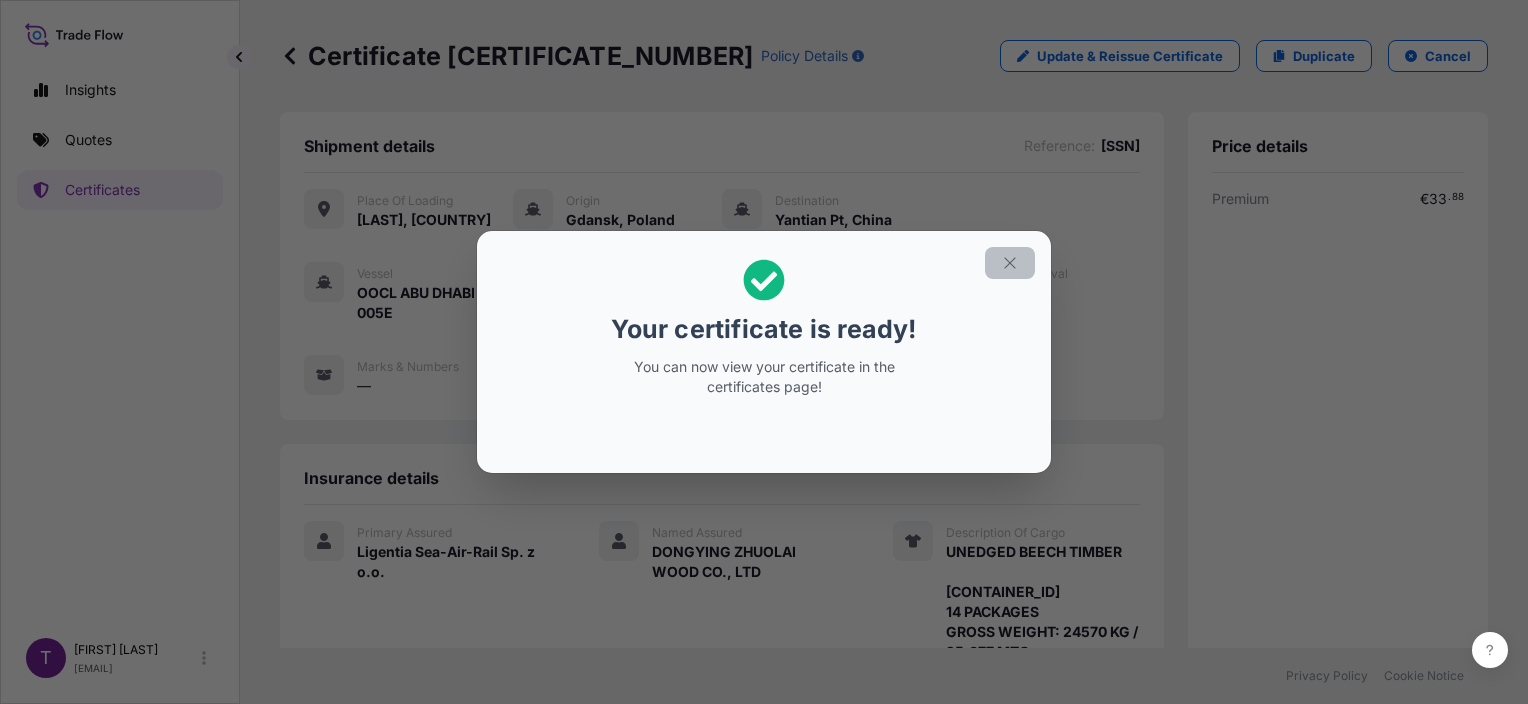 click at bounding box center [1010, 263] 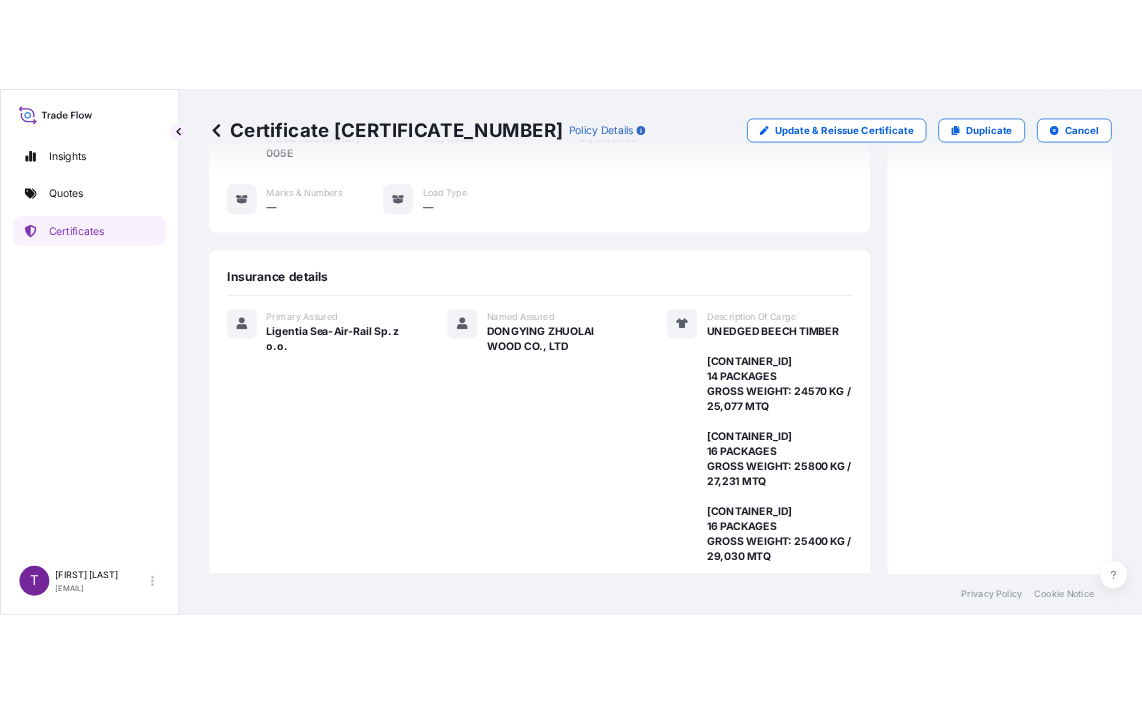 scroll, scrollTop: 600, scrollLeft: 0, axis: vertical 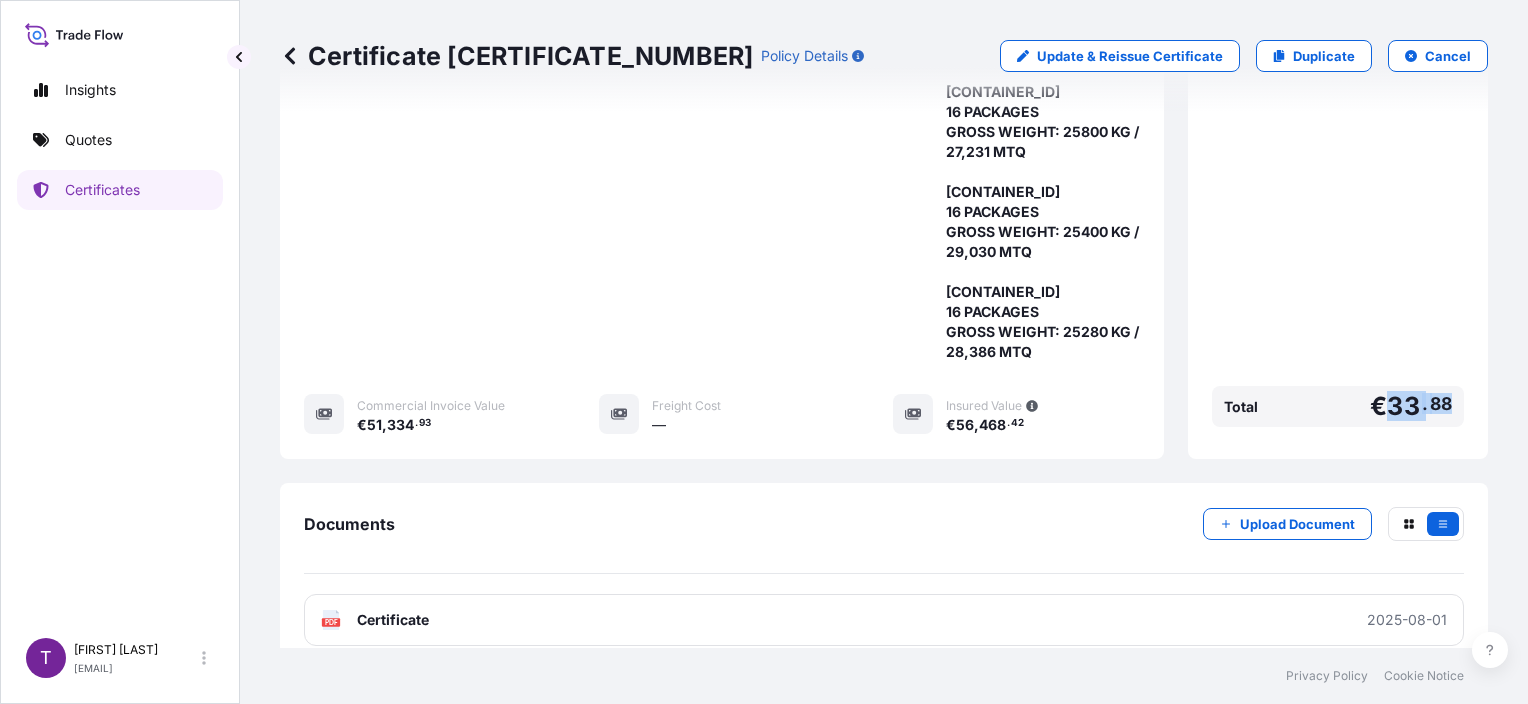 drag, startPoint x: 1376, startPoint y: 401, endPoint x: 1444, endPoint y: 395, distance: 68.26419 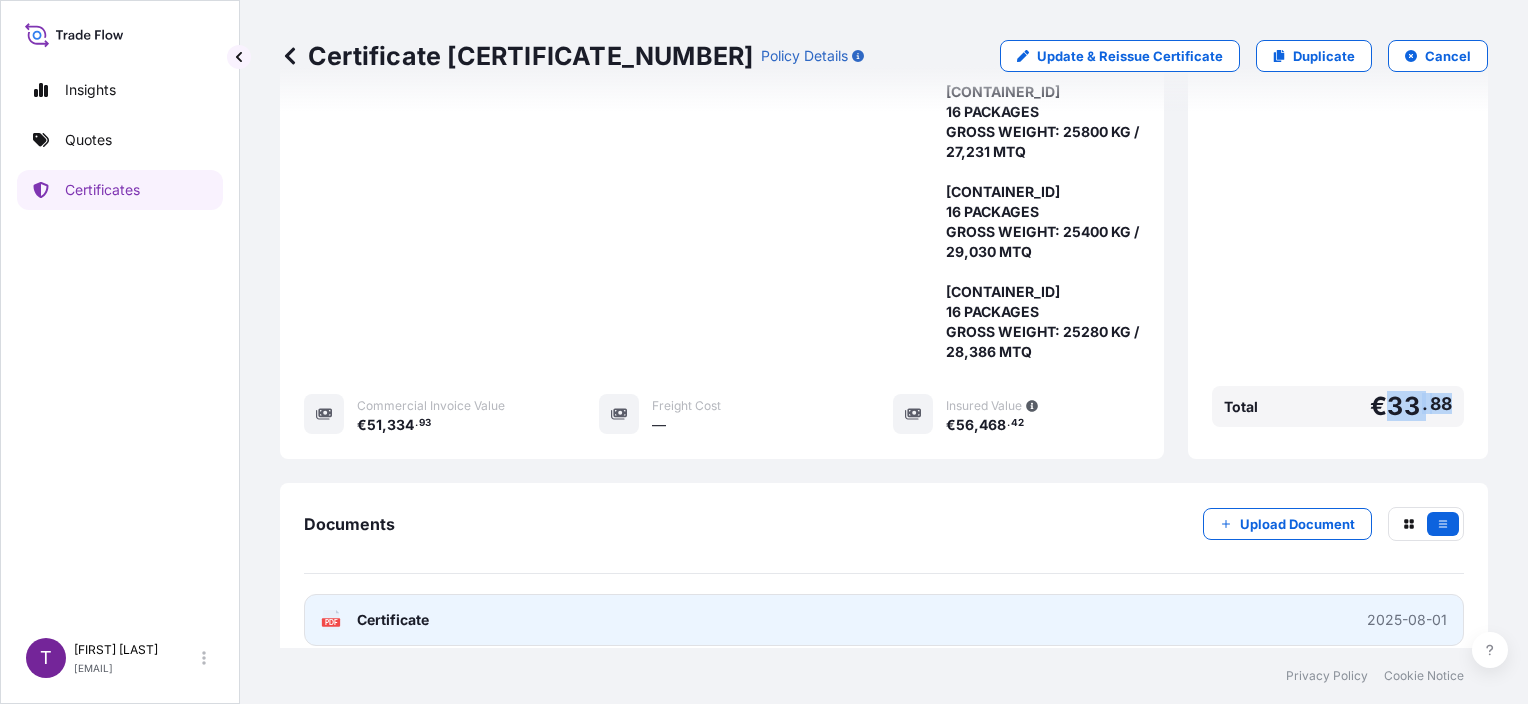 click on "PDF Certificate 2025-08-01" at bounding box center [884, 620] 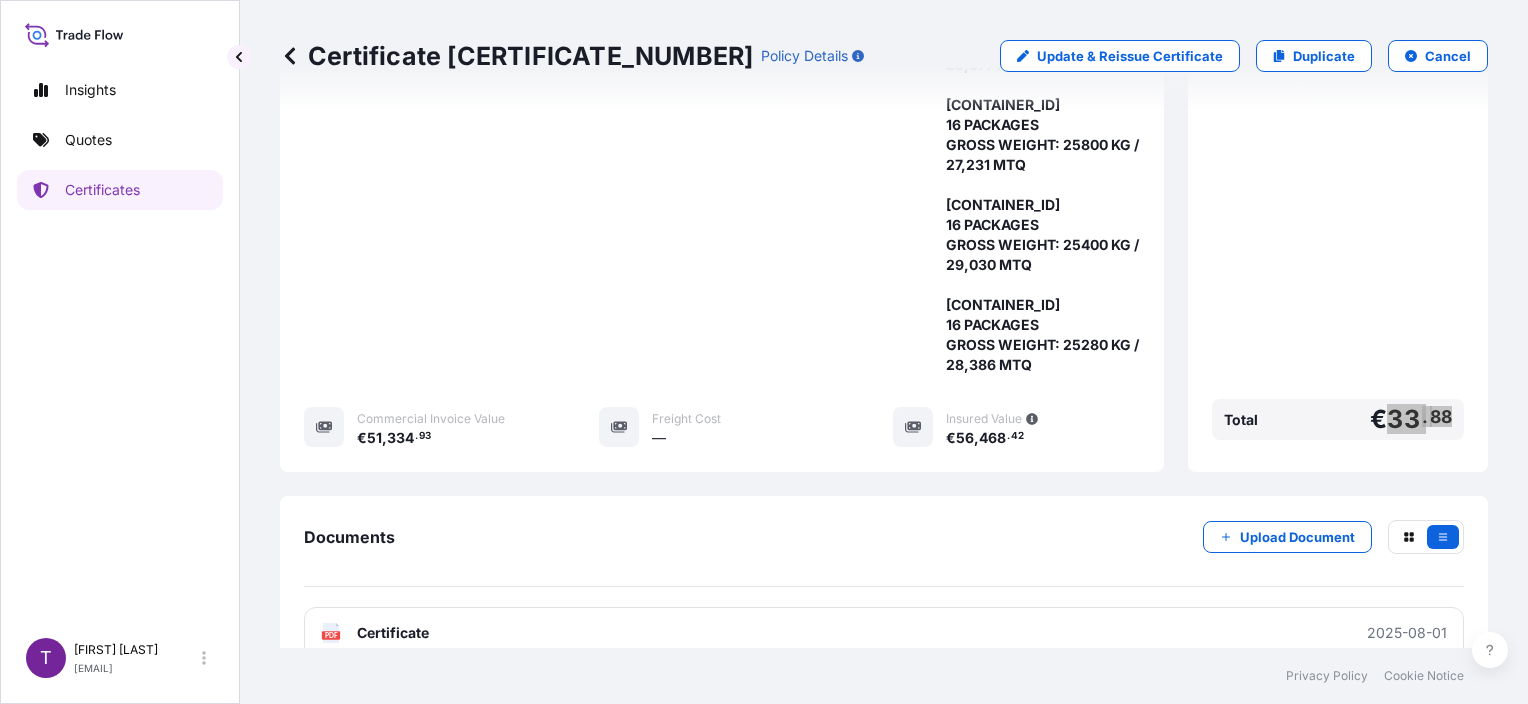 scroll, scrollTop: 400, scrollLeft: 0, axis: vertical 